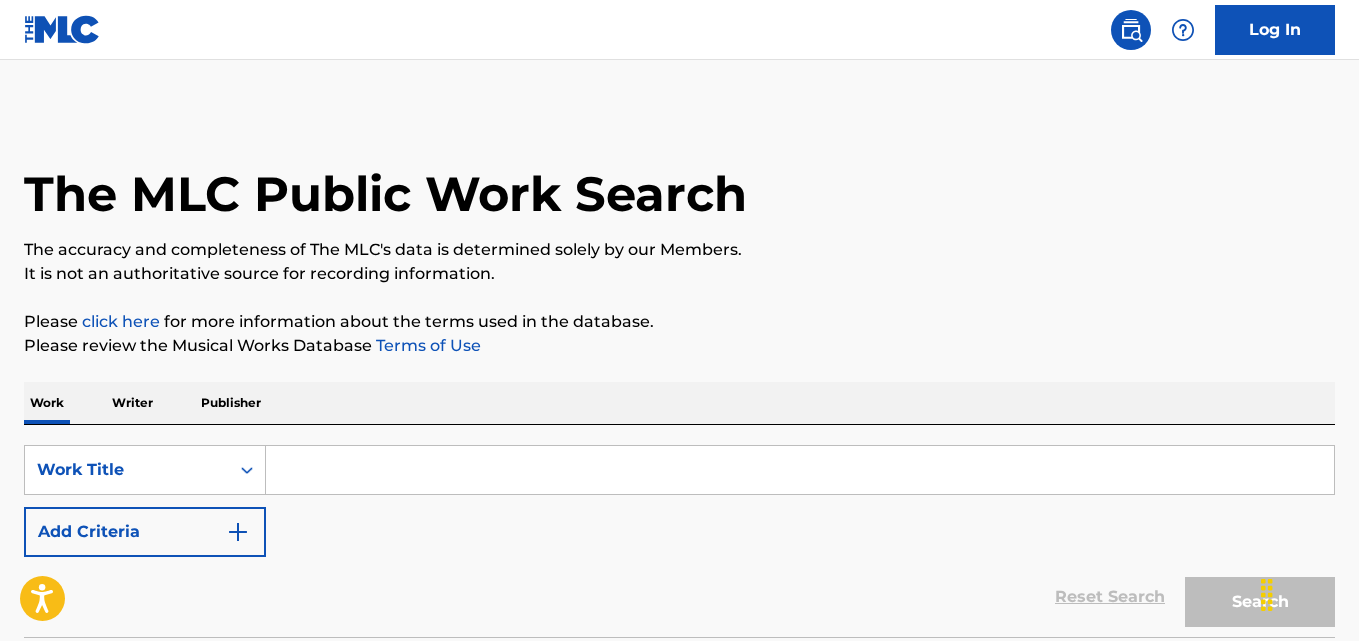 scroll, scrollTop: 0, scrollLeft: 0, axis: both 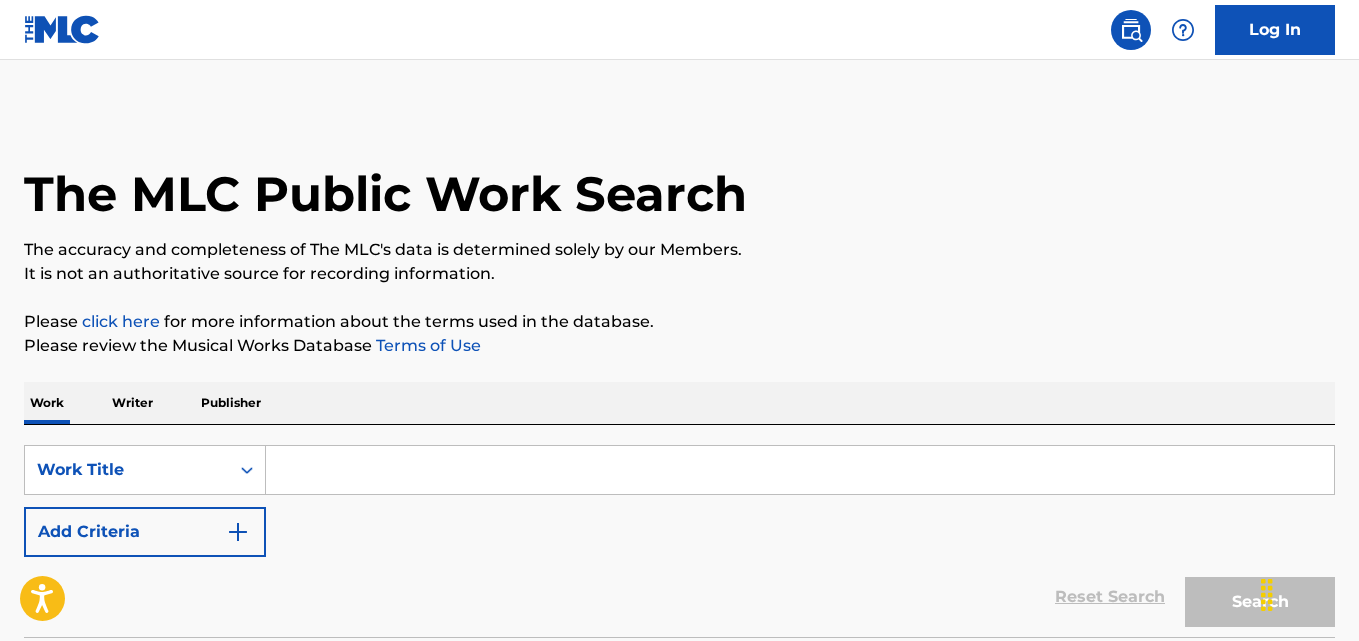 click at bounding box center (800, 470) 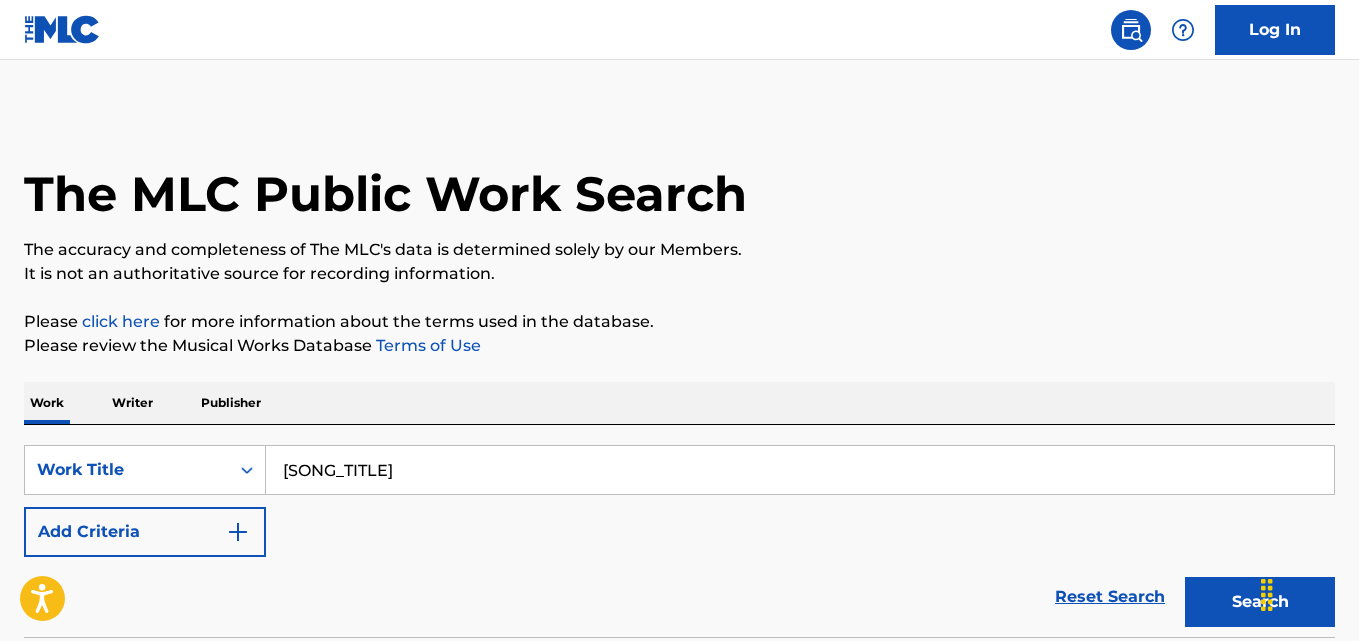 type on "[SONG_TITLE]" 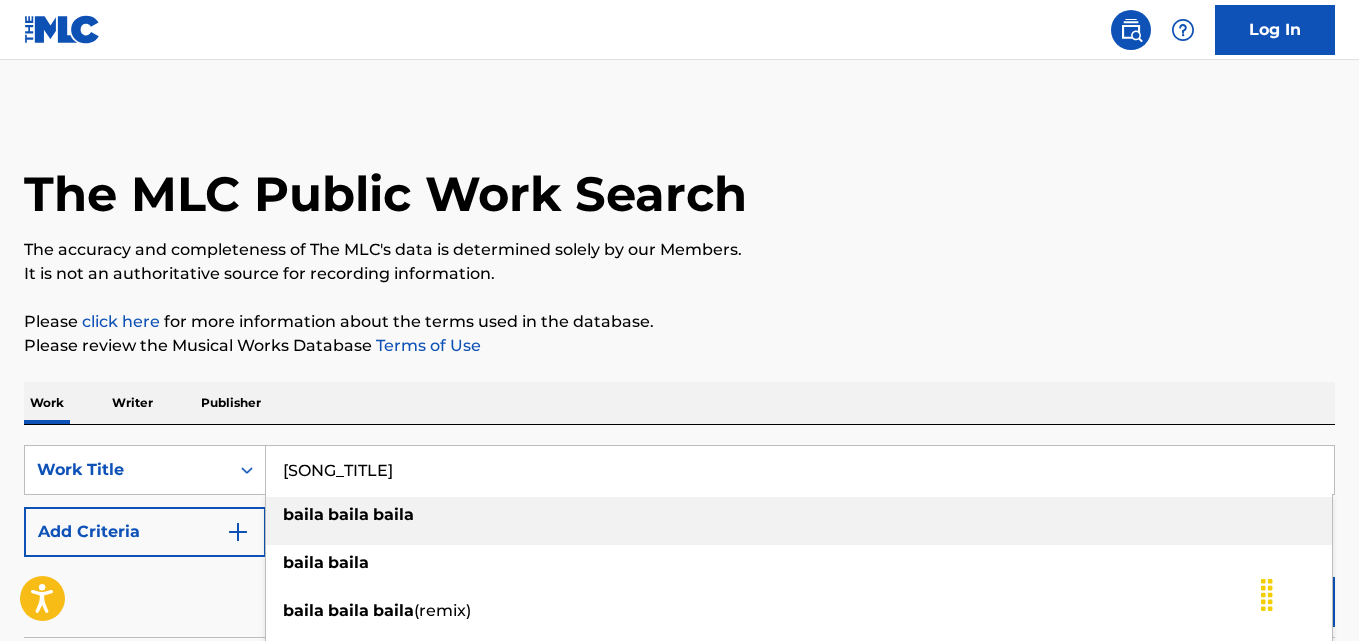 click on "Please   click here   for more information about the terms used in the database." at bounding box center (679, 322) 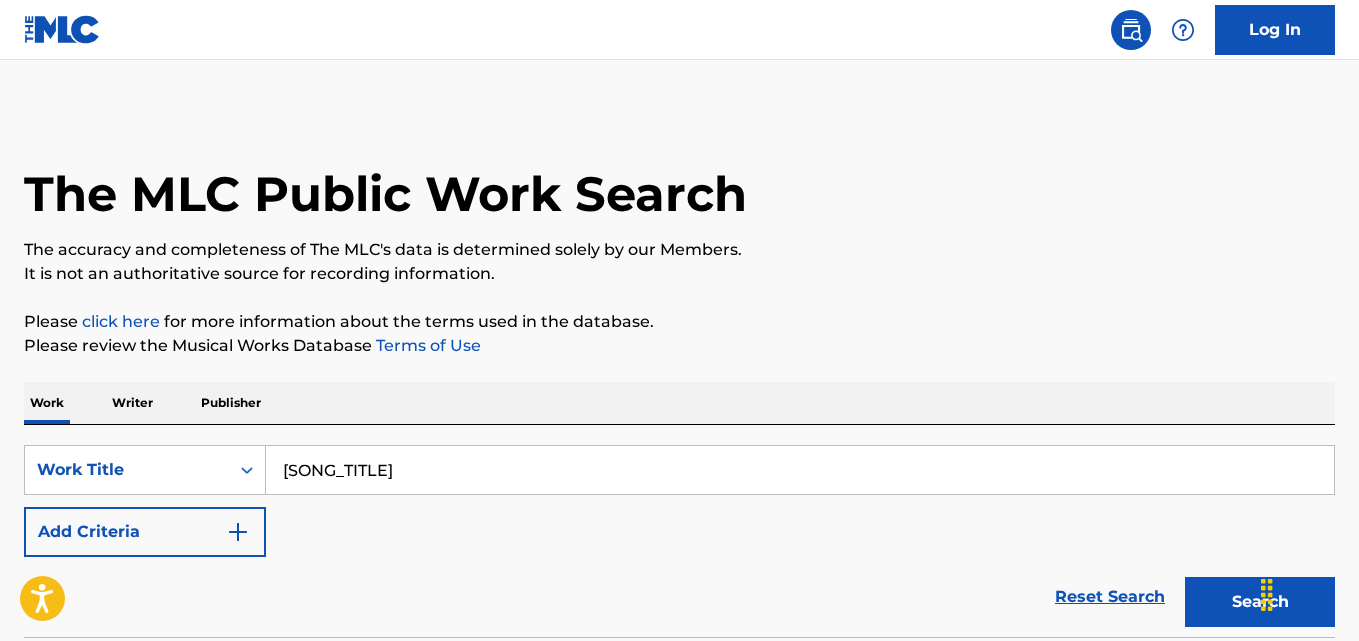 click on "Add Criteria" at bounding box center [145, 532] 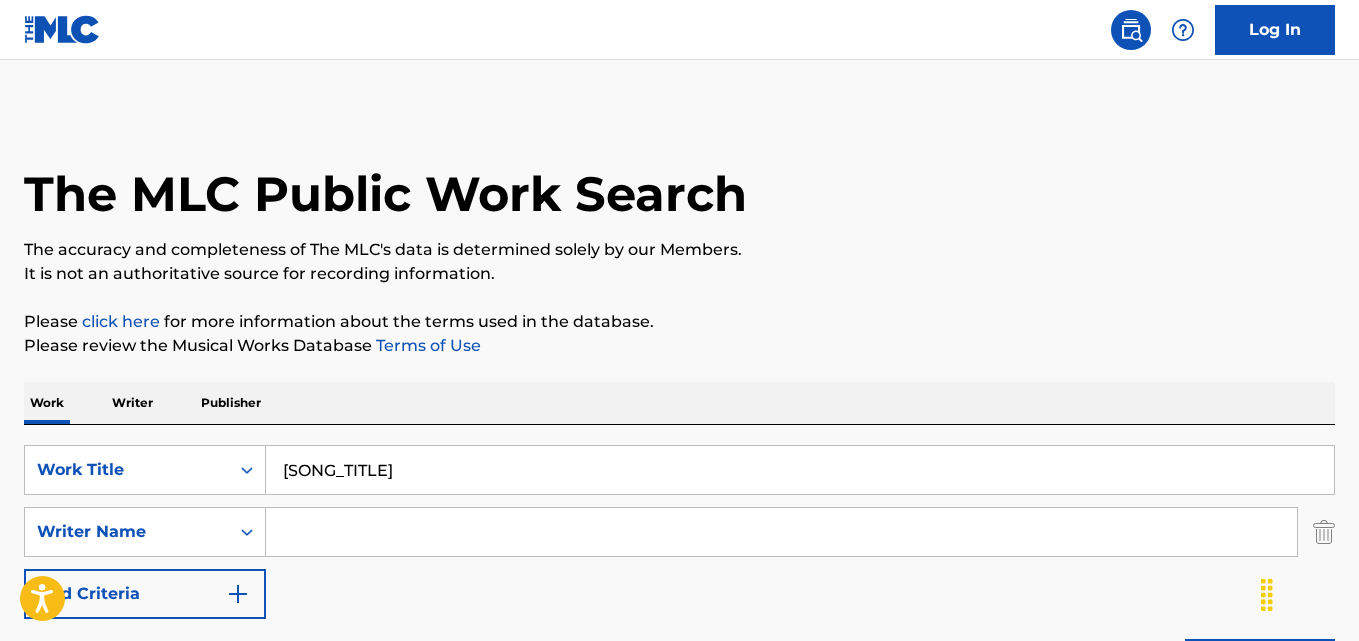 click at bounding box center [781, 532] 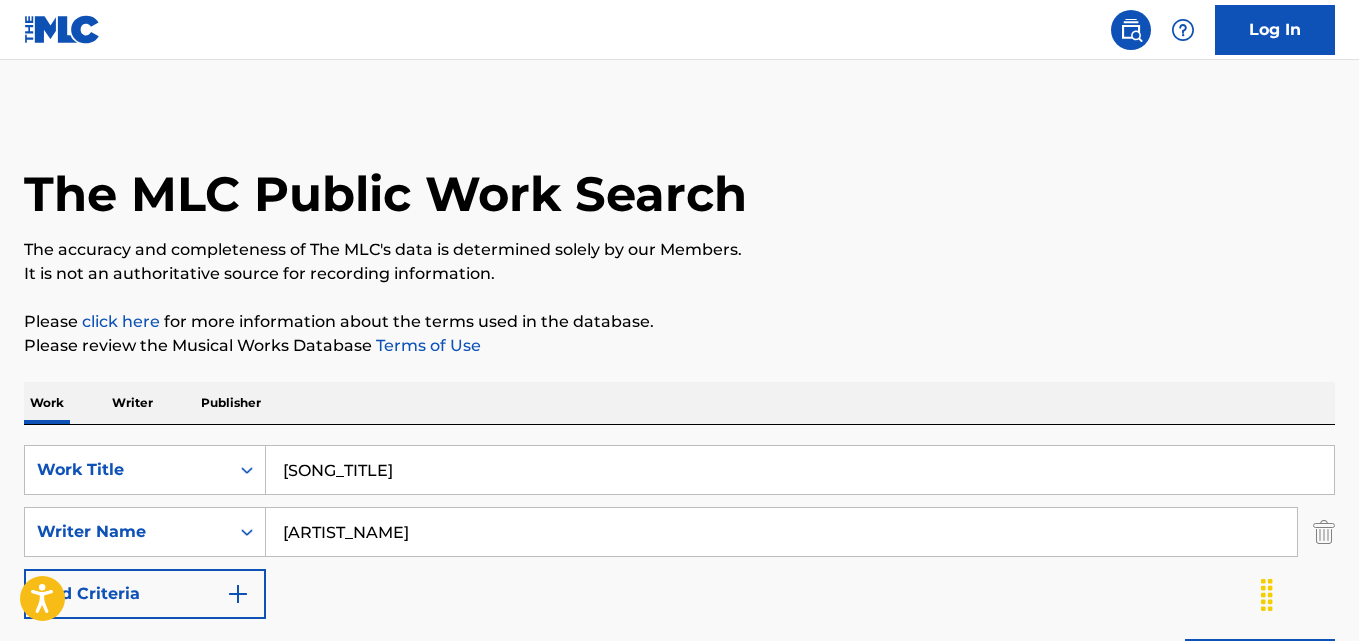 click on "Search" at bounding box center [1260, 664] 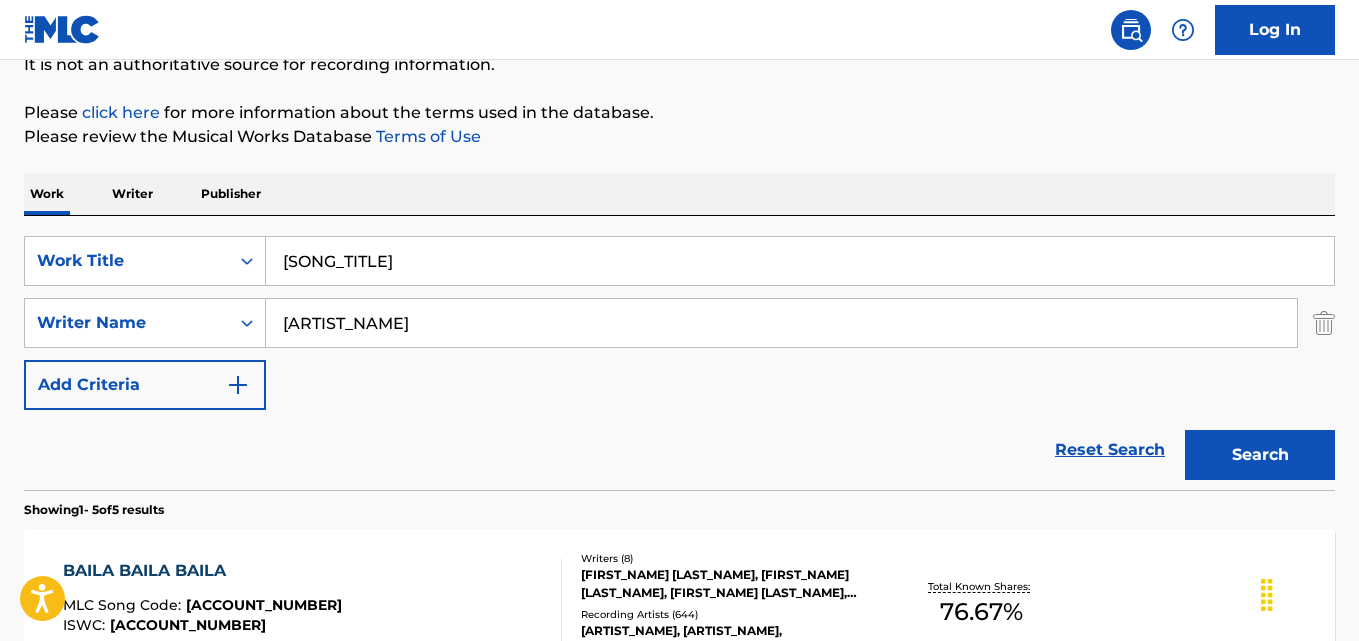 scroll, scrollTop: 333, scrollLeft: 0, axis: vertical 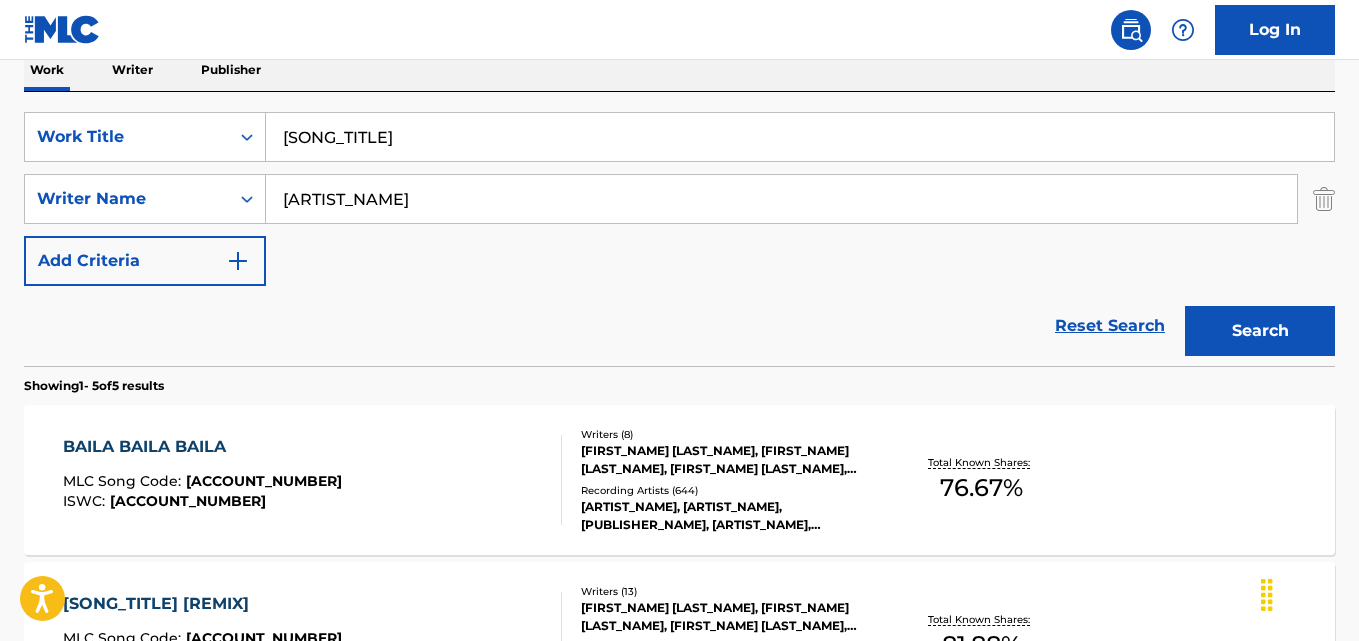 click on "Reset Search Search" at bounding box center [679, 326] 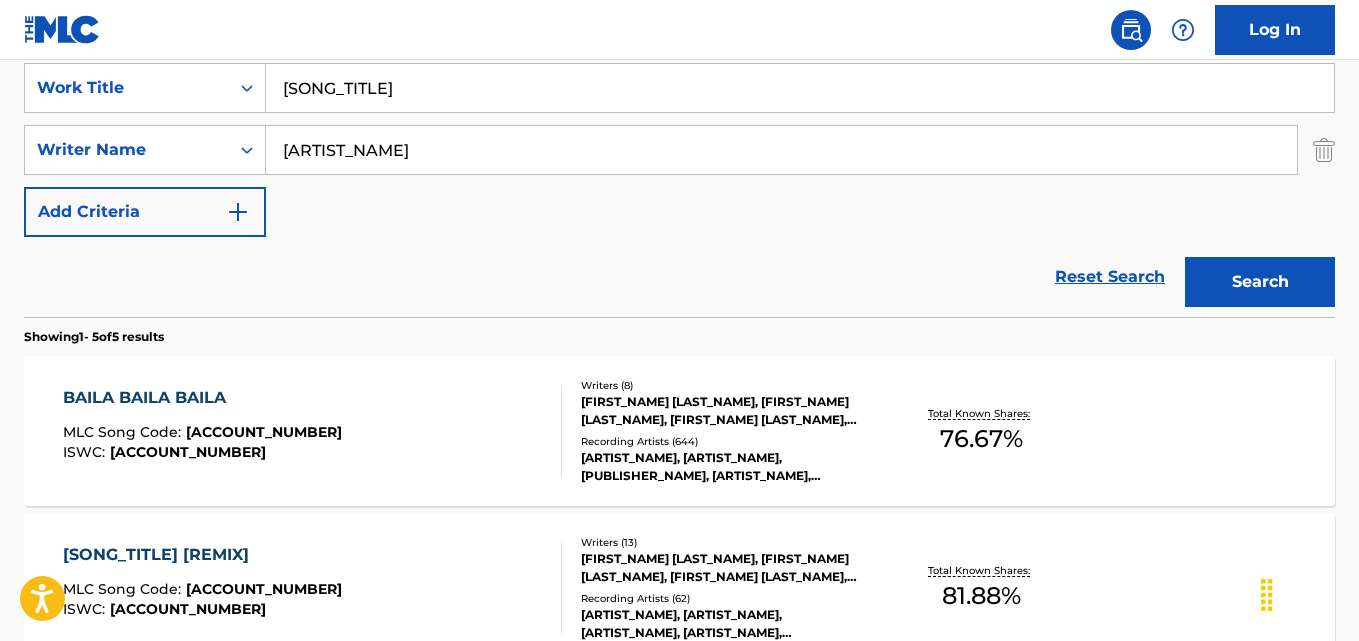 scroll, scrollTop: 333, scrollLeft: 0, axis: vertical 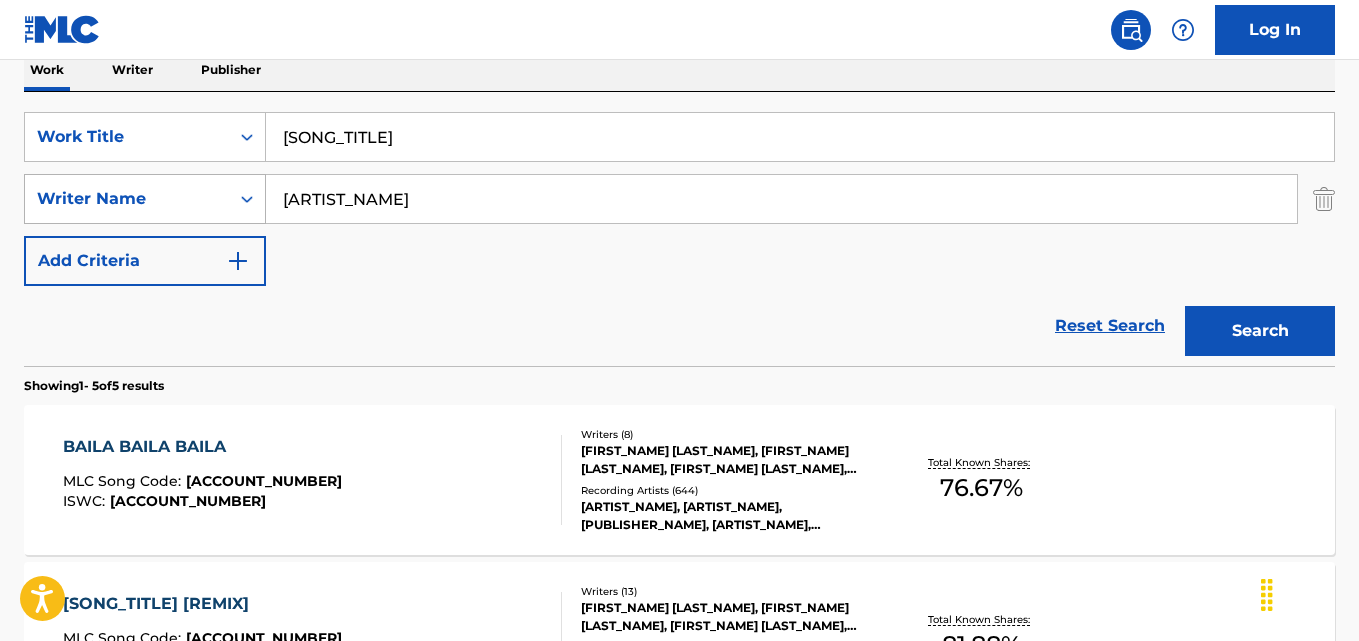 drag, startPoint x: 436, startPoint y: 202, endPoint x: 202, endPoint y: 201, distance: 234.00214 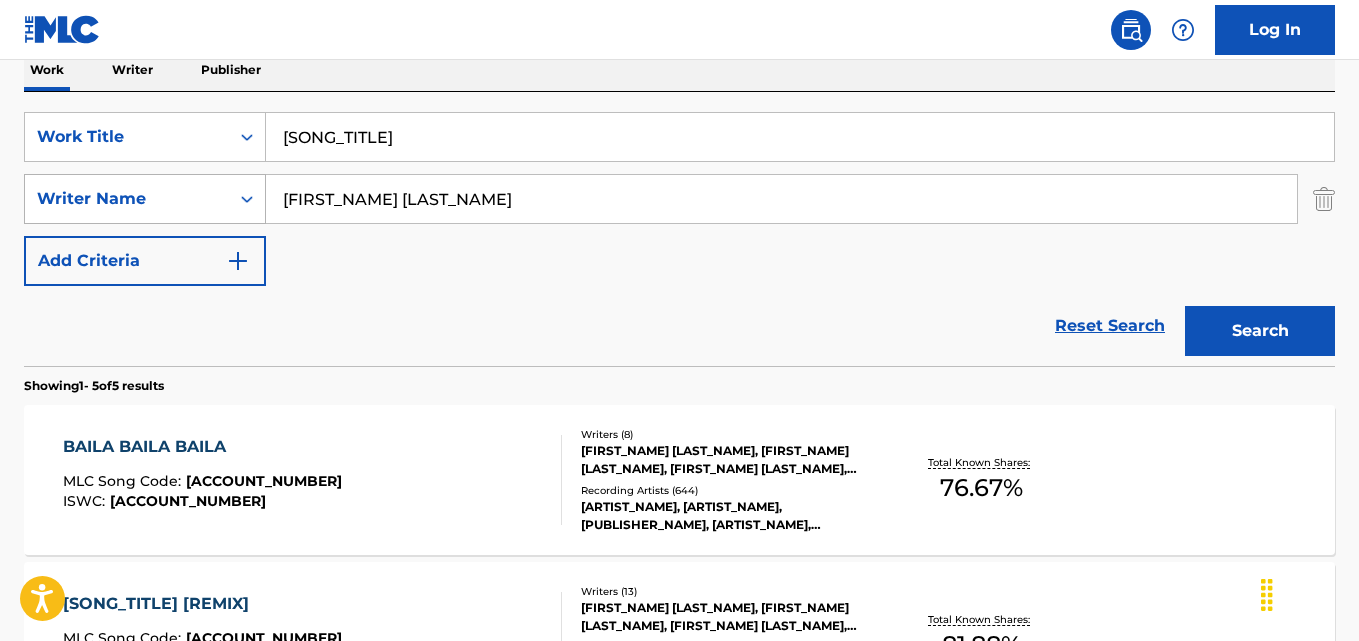 type on "[FIRST_NAME] [LAST_NAME]" 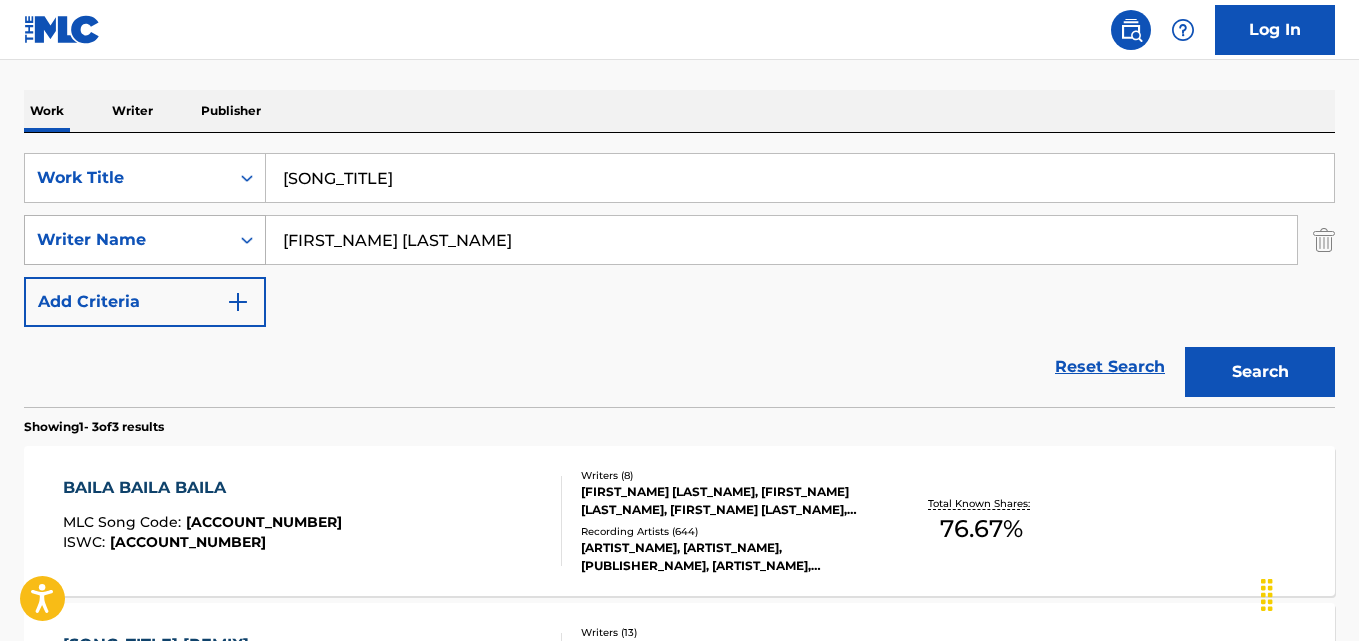 scroll, scrollTop: 333, scrollLeft: 0, axis: vertical 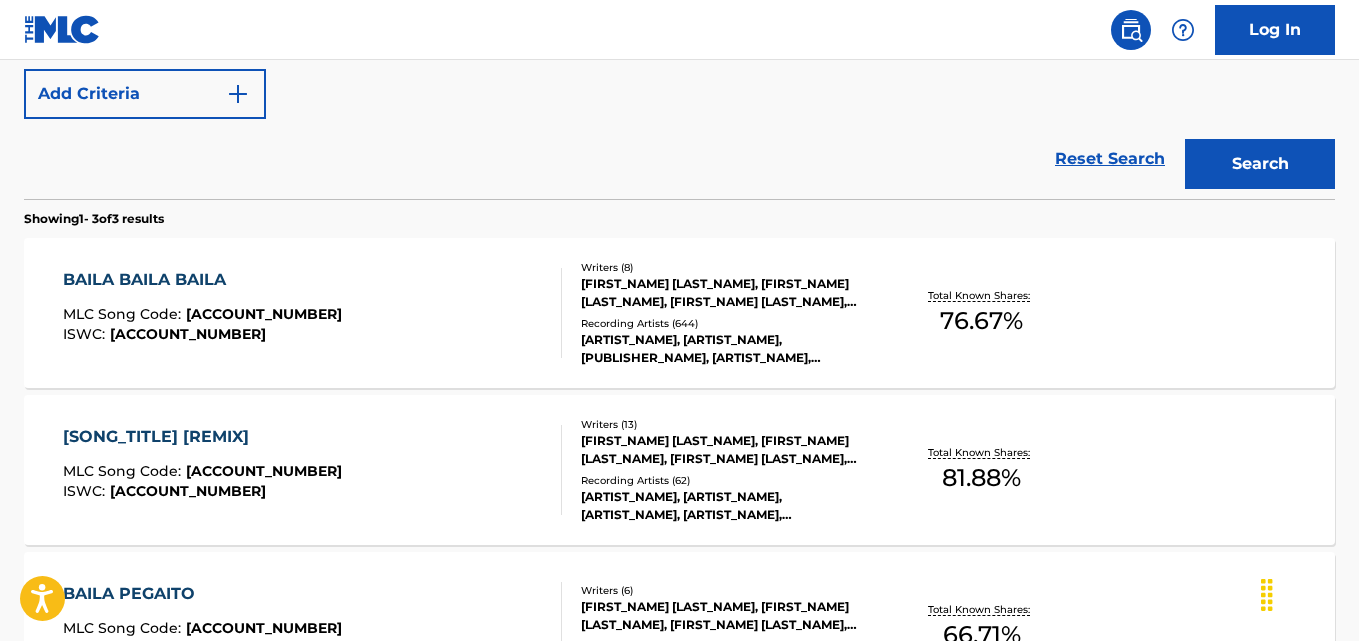 click on "[SONG_TITLE] [REMIX]" at bounding box center (202, 437) 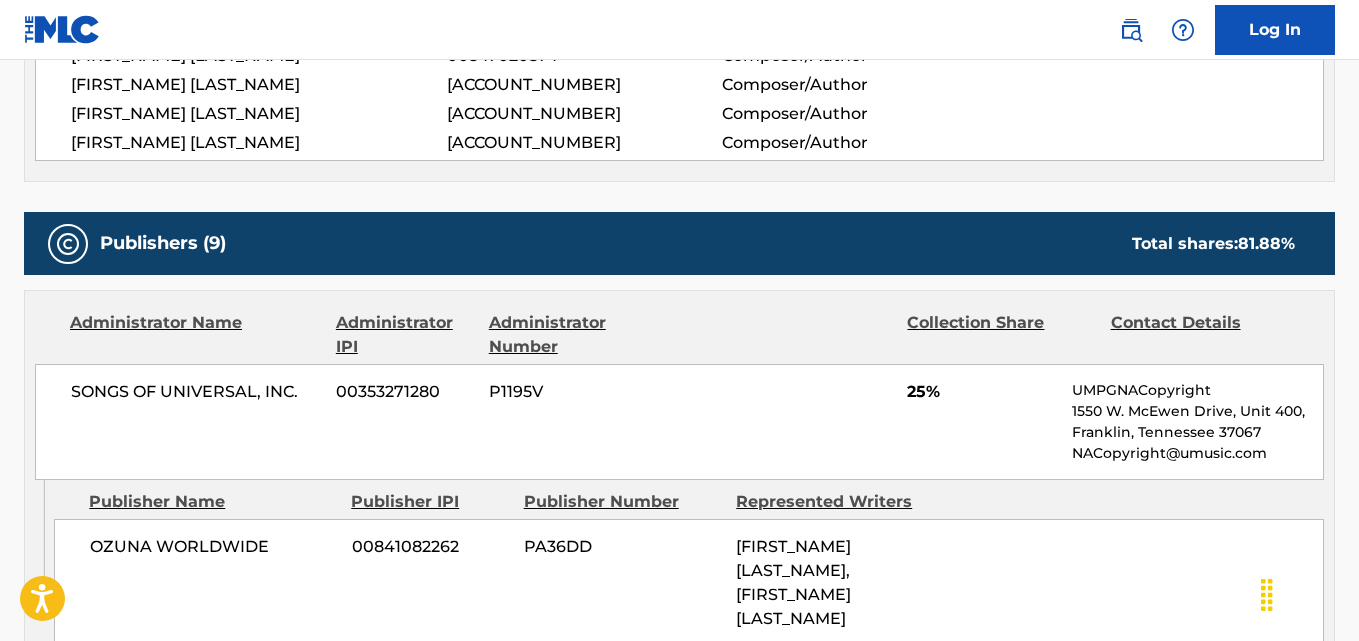 scroll, scrollTop: 1322, scrollLeft: 0, axis: vertical 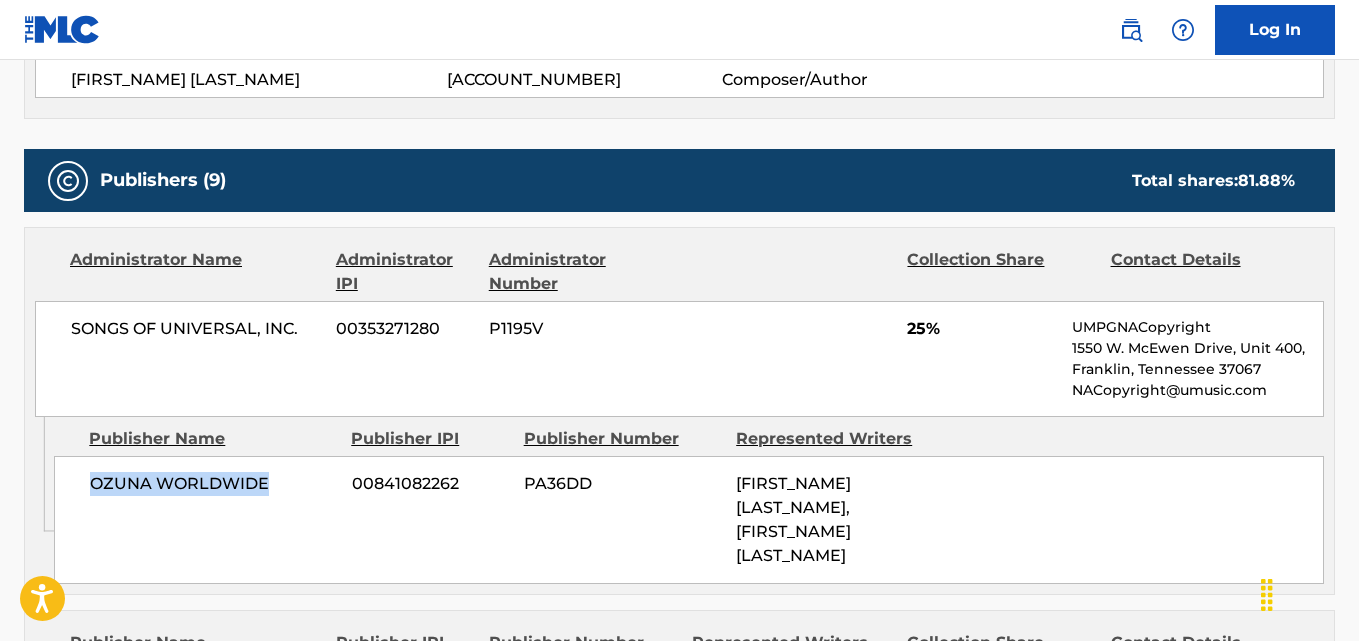 drag, startPoint x: 85, startPoint y: 522, endPoint x: 301, endPoint y: 529, distance: 216.1134 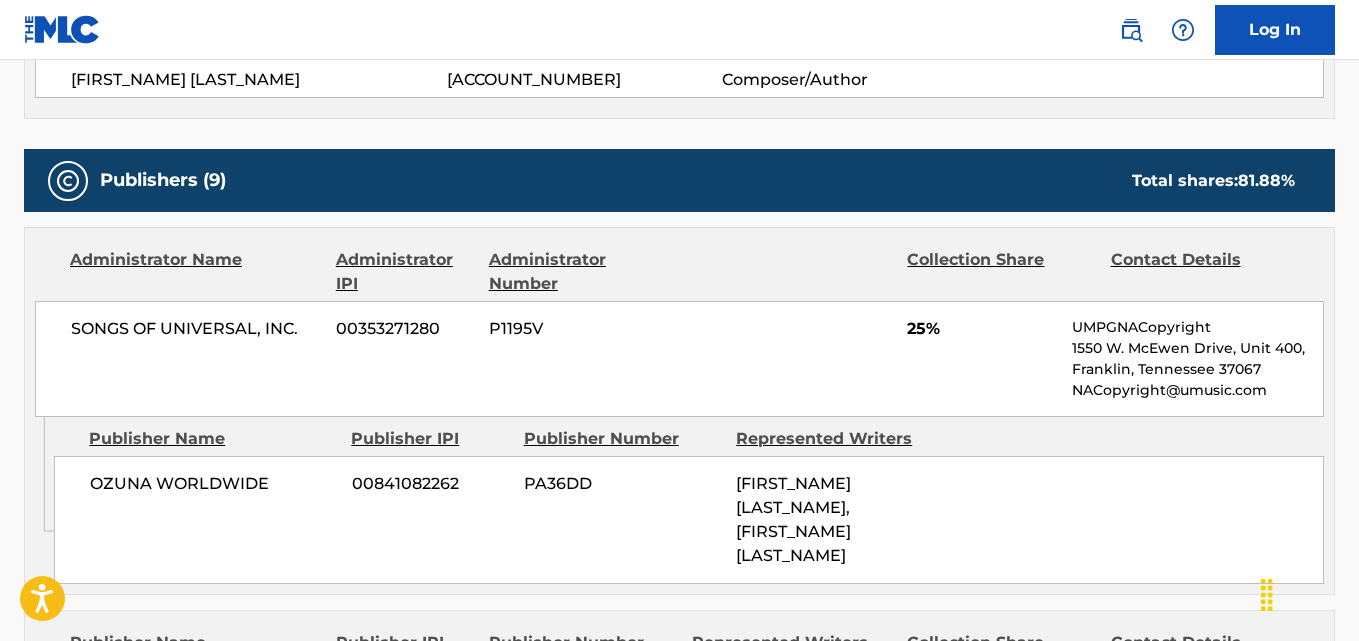 click on "25%" at bounding box center (982, 329) 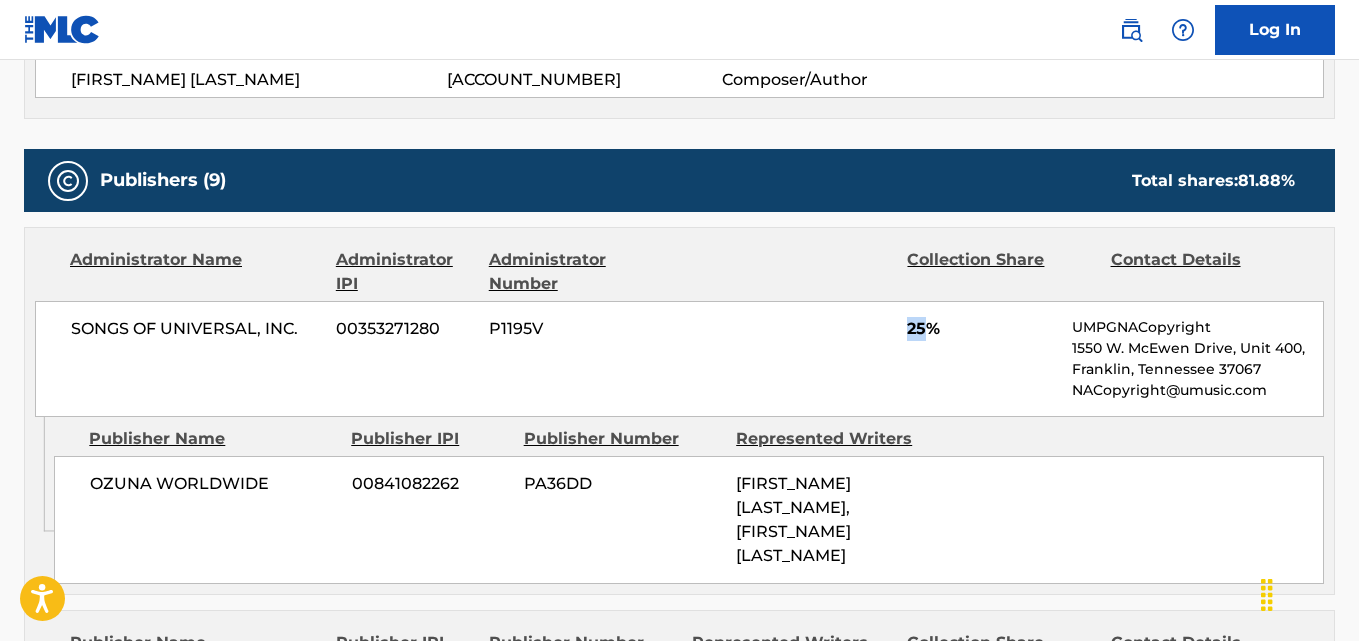 click on "25%" at bounding box center [982, 329] 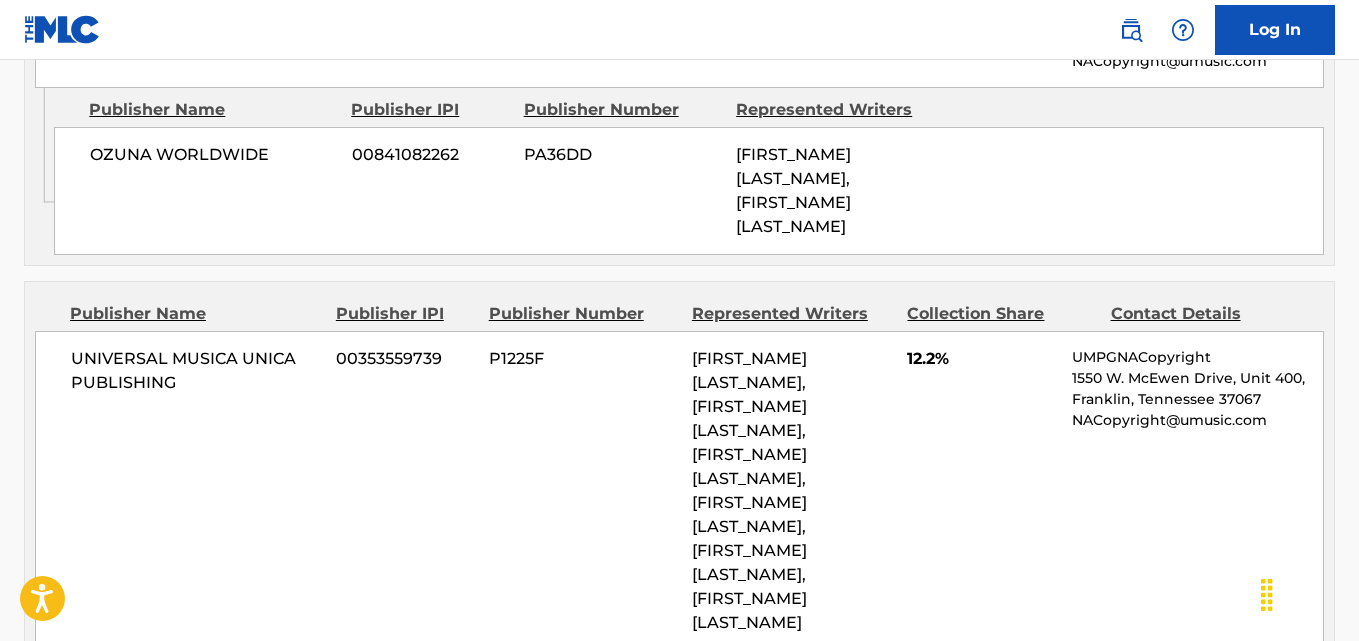 scroll, scrollTop: 1656, scrollLeft: 0, axis: vertical 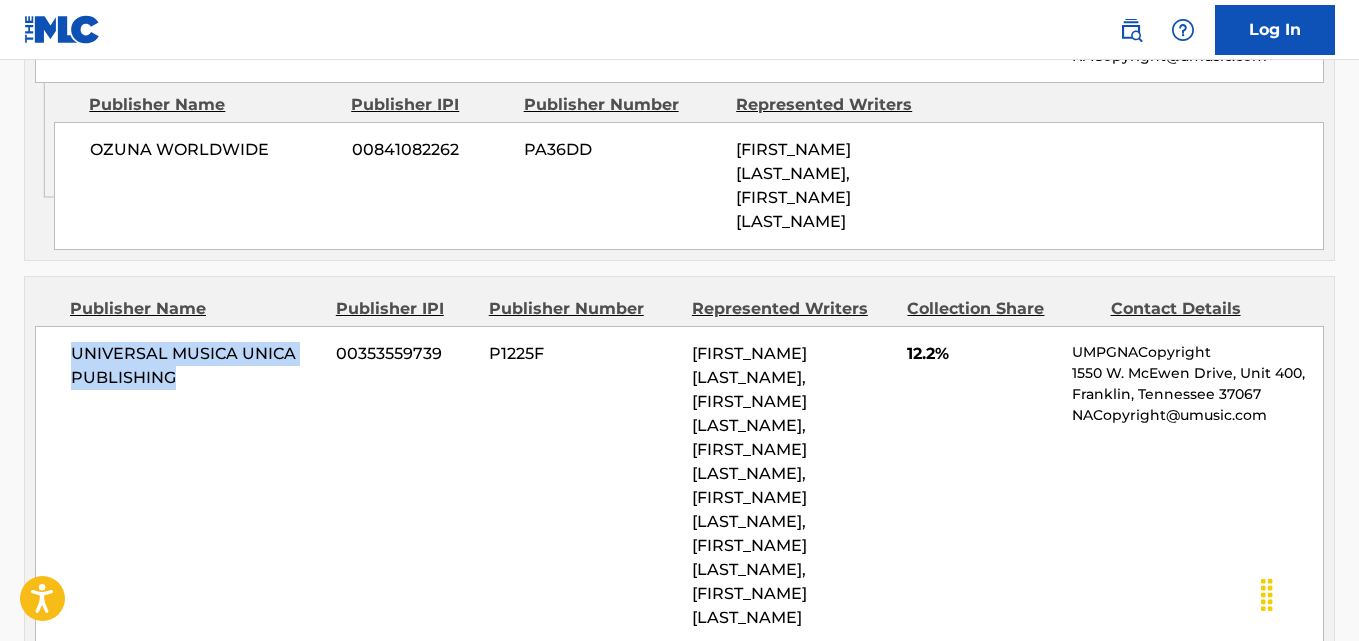 drag, startPoint x: 113, startPoint y: 361, endPoint x: 230, endPoint y: 377, distance: 118.08895 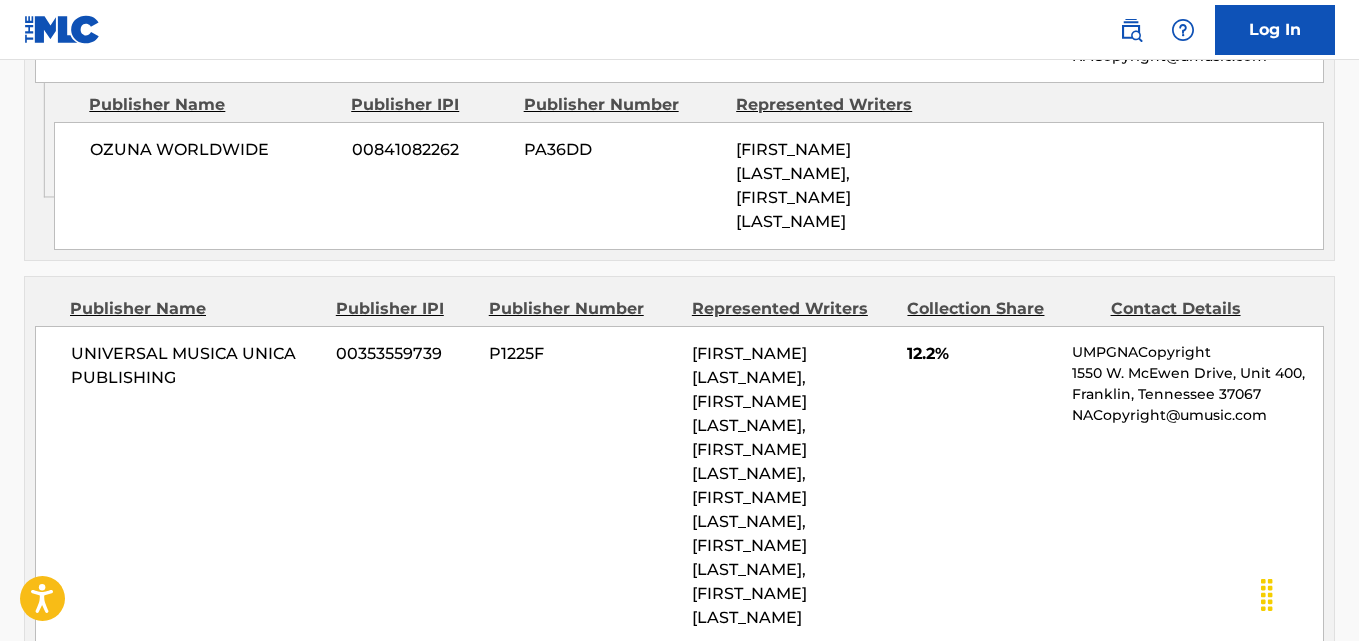click on "12.2%" at bounding box center [982, 354] 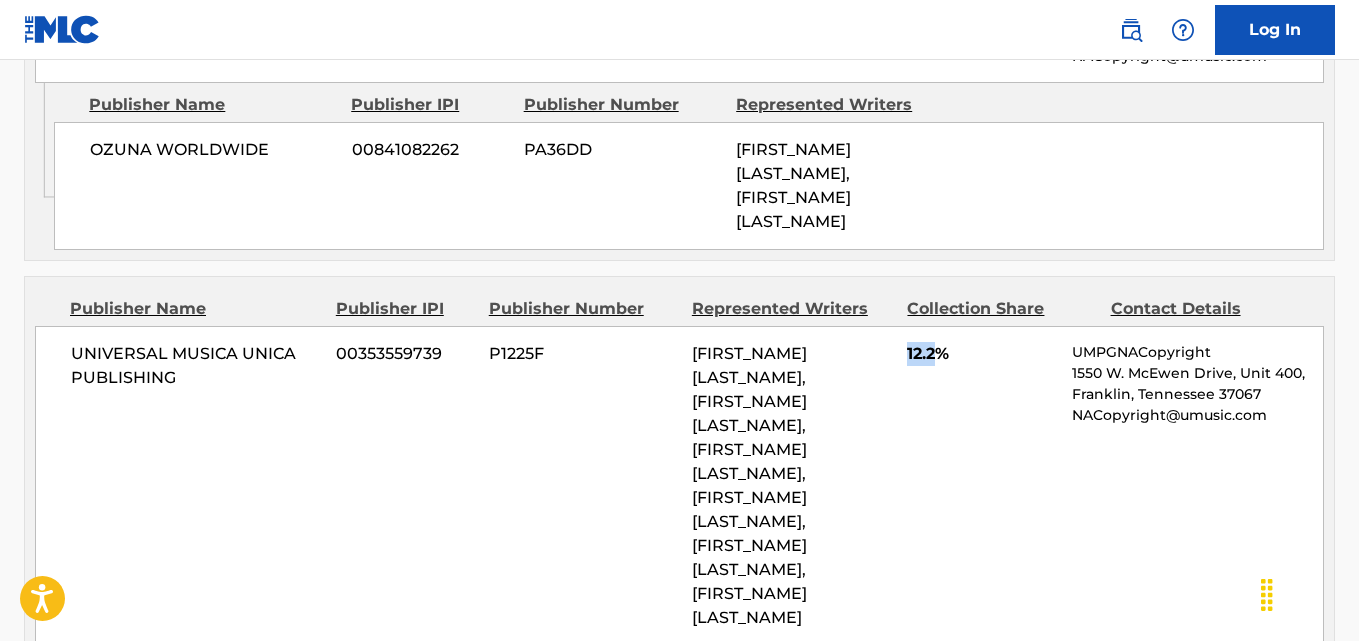 click on "12.2%" at bounding box center [982, 354] 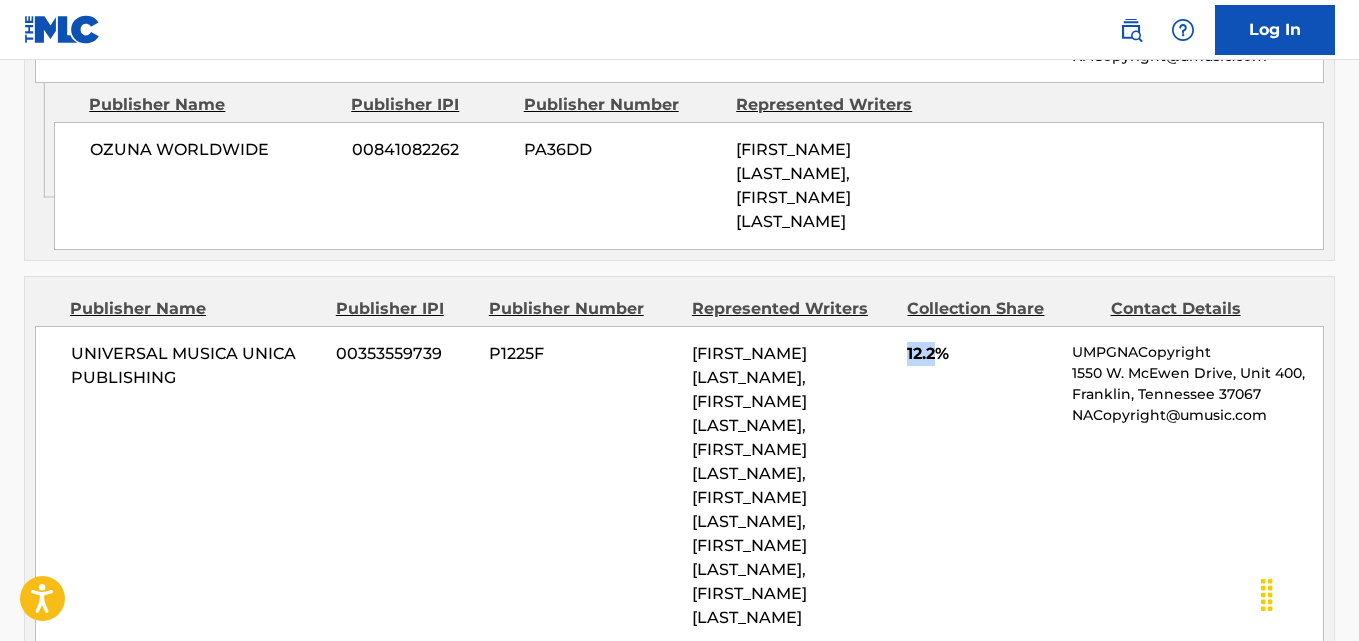 scroll, scrollTop: 1989, scrollLeft: 0, axis: vertical 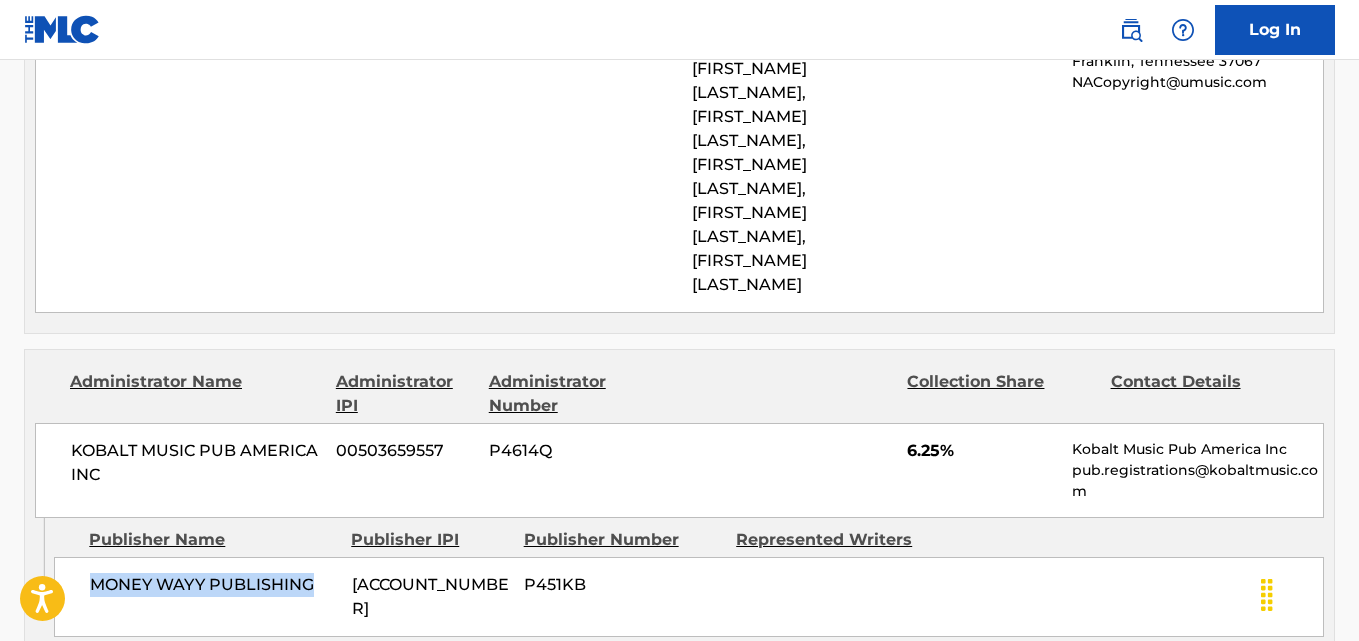 drag, startPoint x: 96, startPoint y: 515, endPoint x: 328, endPoint y: 518, distance: 232.0194 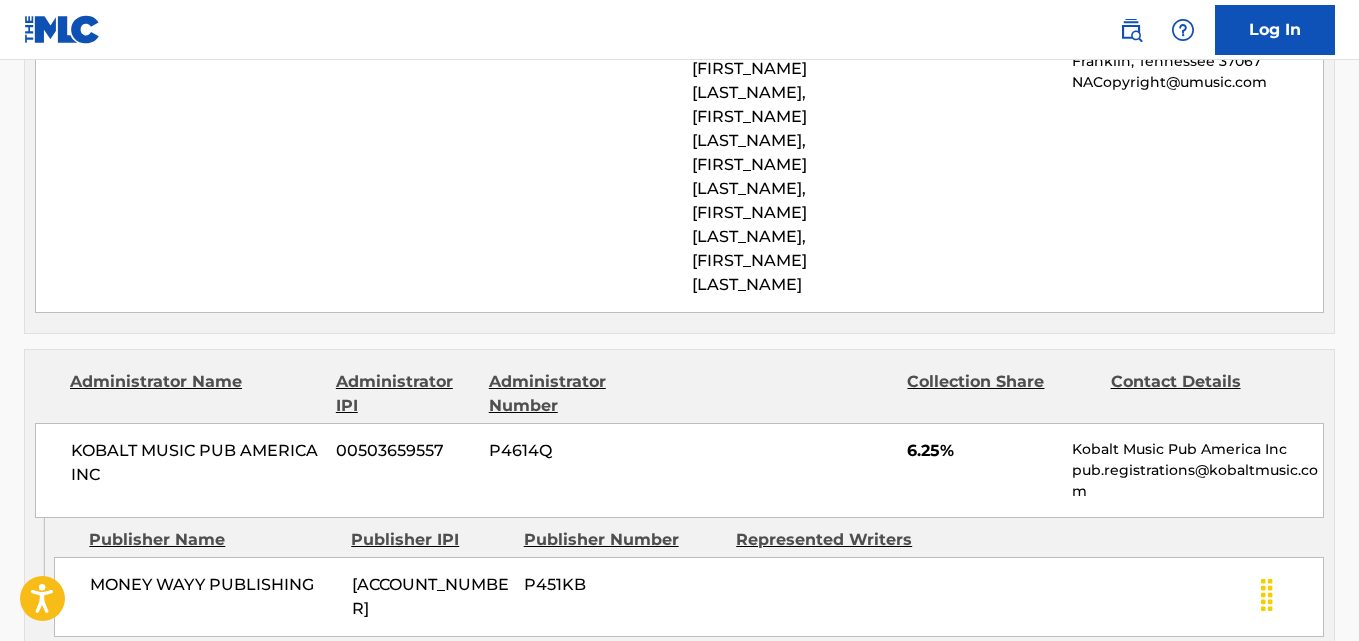 click on "6.25%" at bounding box center (982, 451) 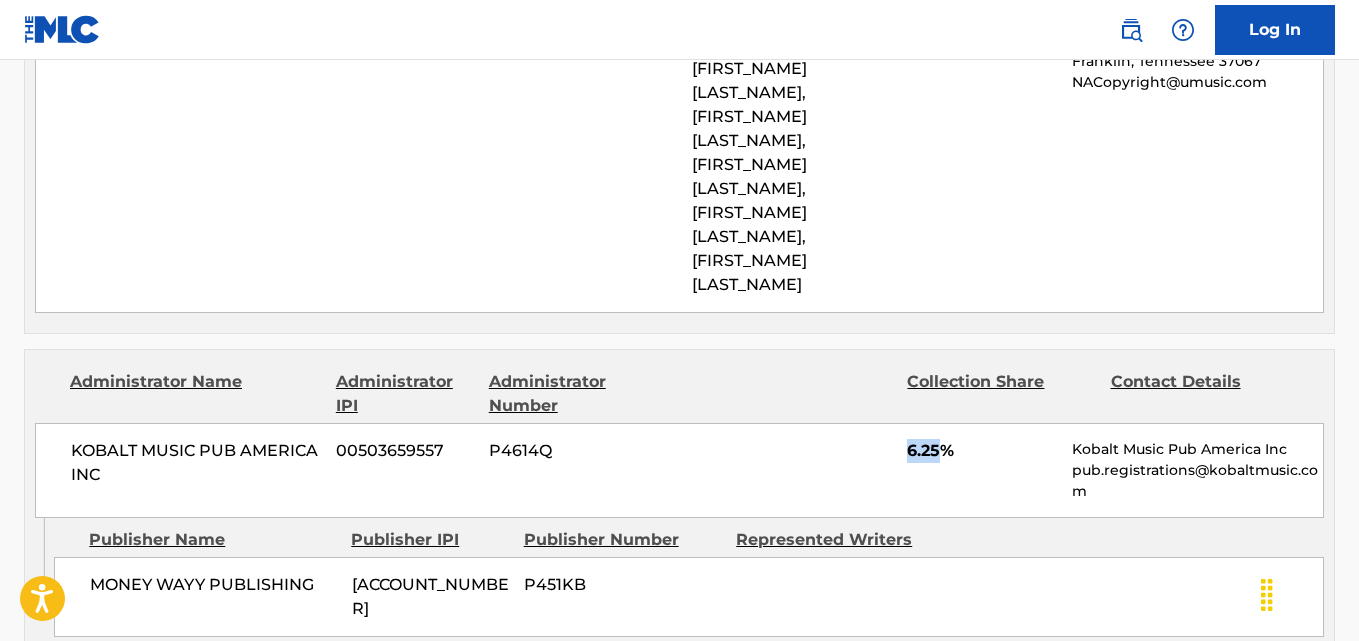 click on "6.25%" at bounding box center [982, 451] 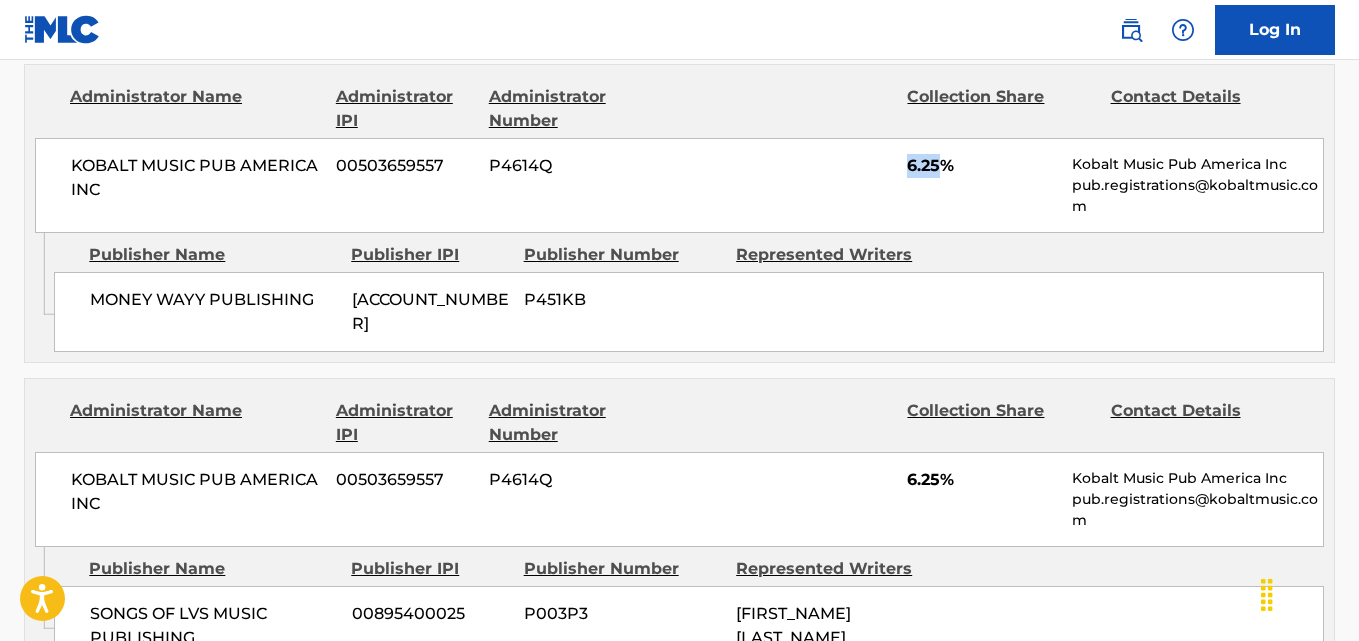 scroll, scrollTop: 2322, scrollLeft: 0, axis: vertical 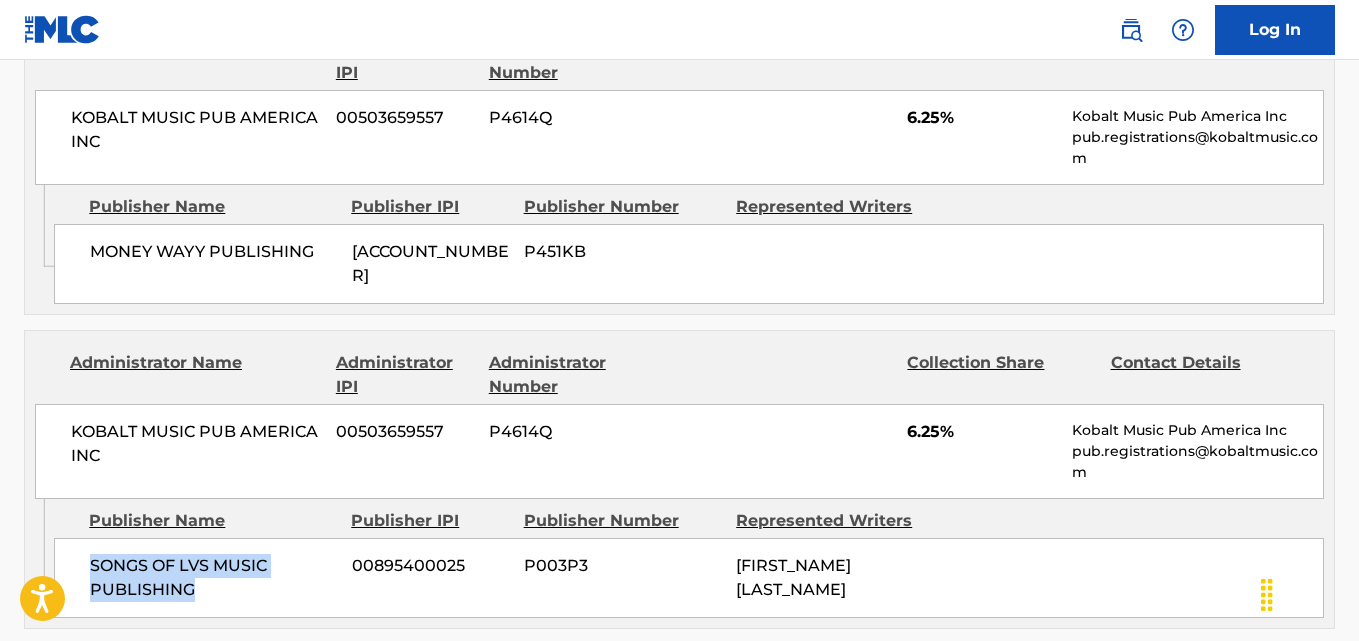 drag, startPoint x: 90, startPoint y: 474, endPoint x: 241, endPoint y: 496, distance: 152.59424 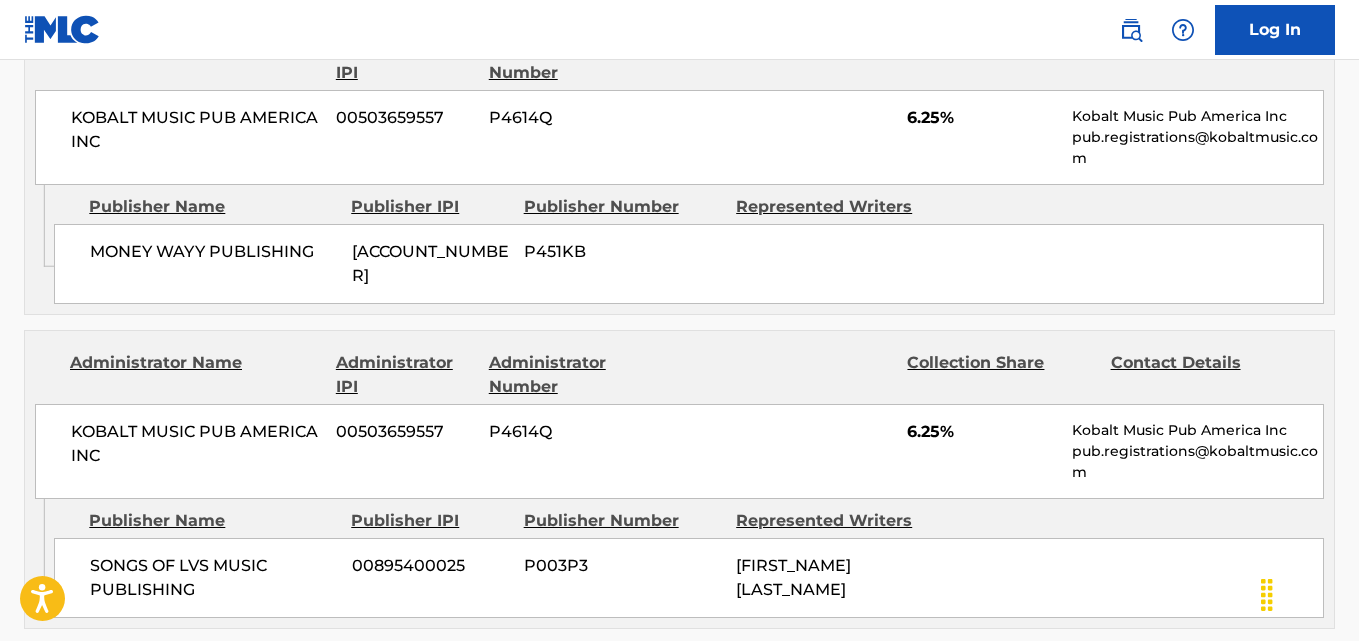 click on "6.25%" at bounding box center [982, 432] 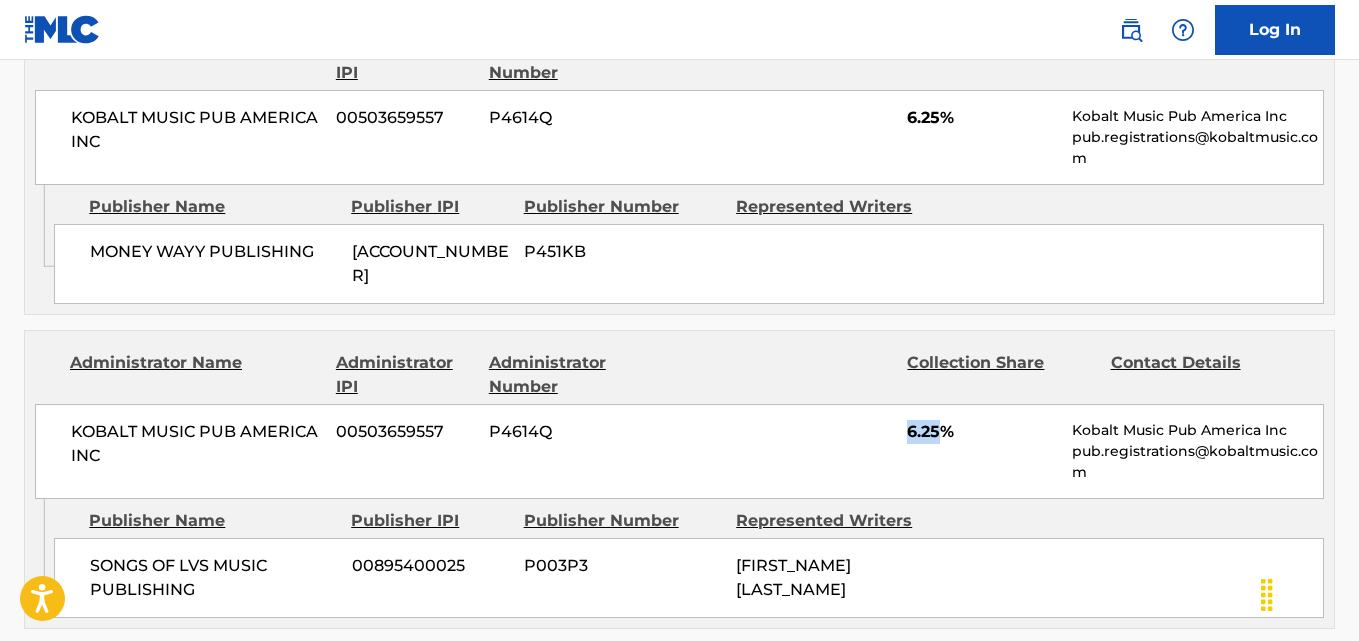 click on "6.25%" at bounding box center (982, 432) 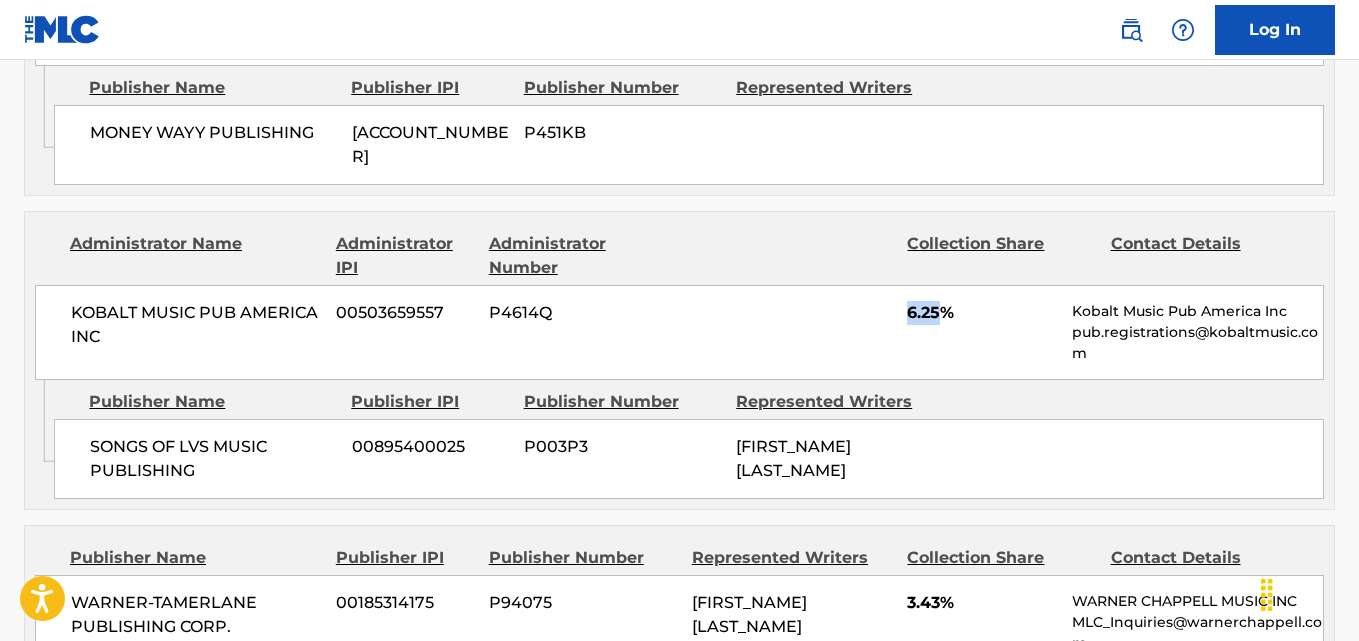 scroll, scrollTop: 2489, scrollLeft: 0, axis: vertical 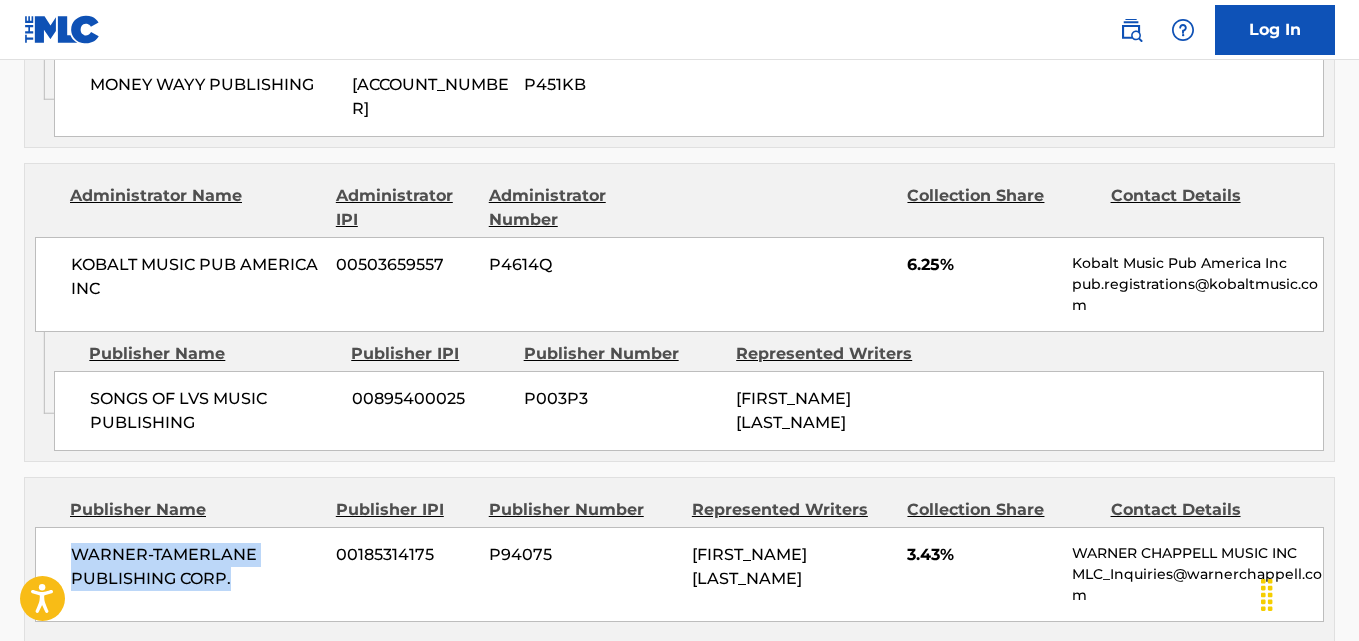 drag, startPoint x: 71, startPoint y: 473, endPoint x: 255, endPoint y: 481, distance: 184.17383 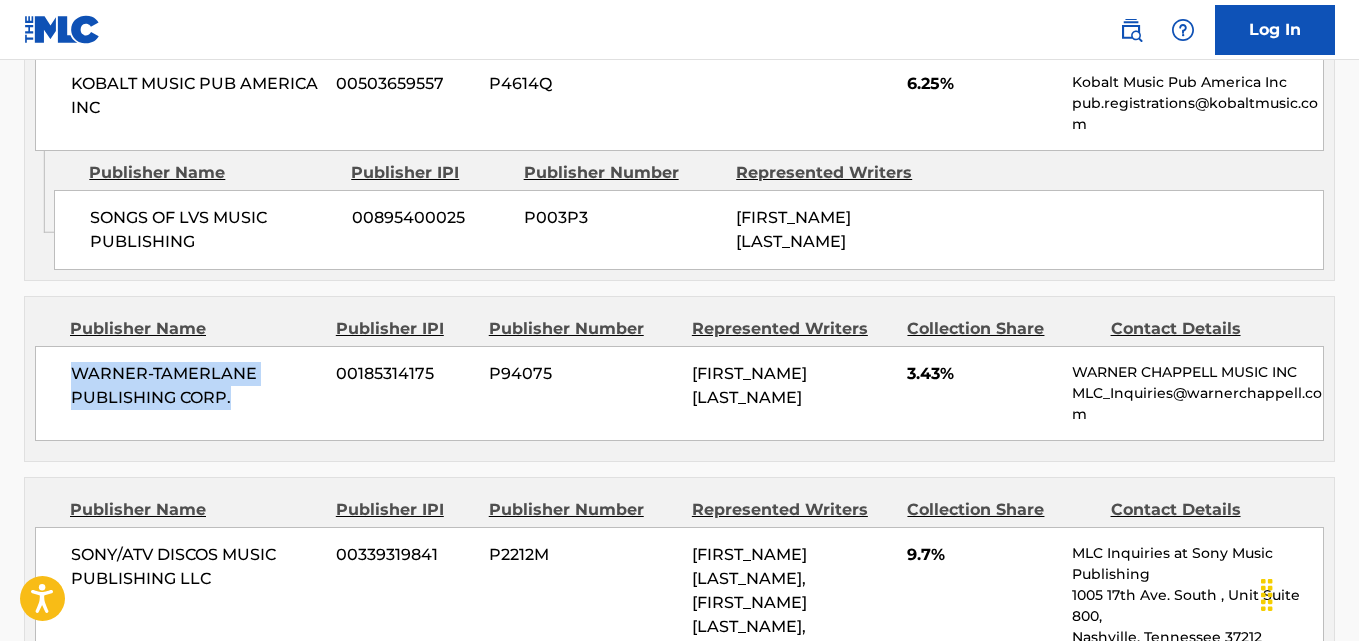scroll, scrollTop: 2822, scrollLeft: 0, axis: vertical 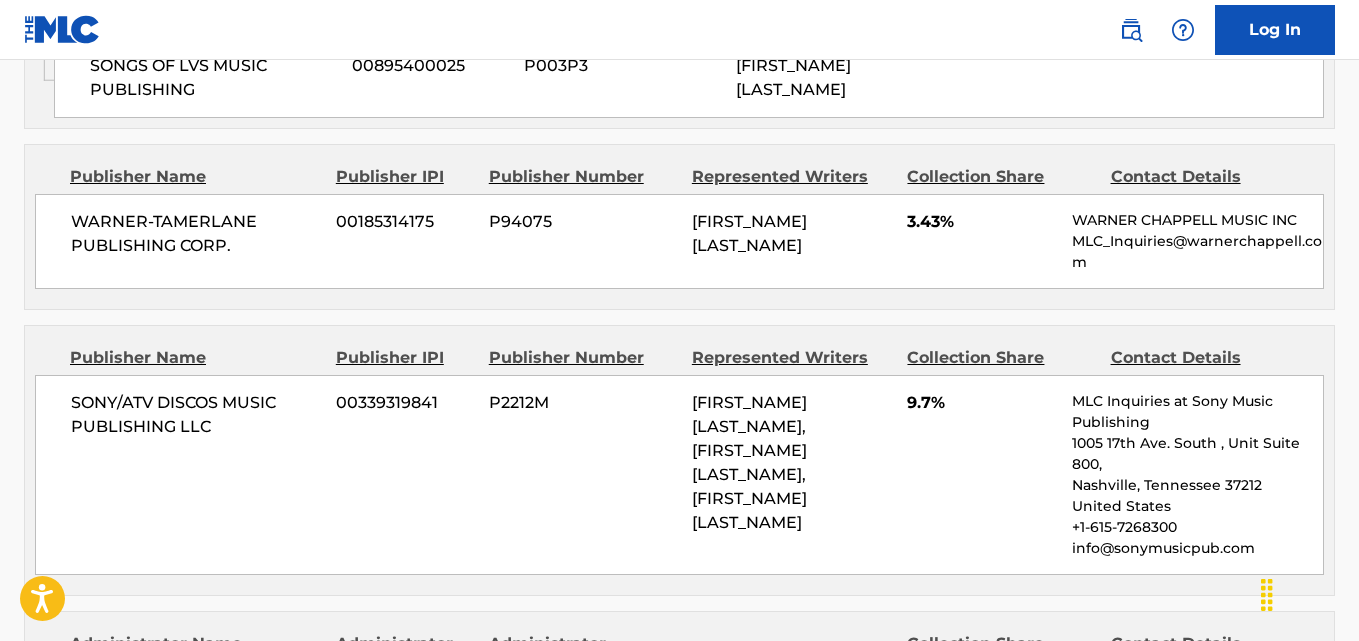 click on "[PUBLISHER_NAME] [ACCOUNT_NUMBER] [PUBLISHER_CODE] [PERCENTAGE] [PUBLISHER_NAME] [EMAIL]" at bounding box center (679, 241) 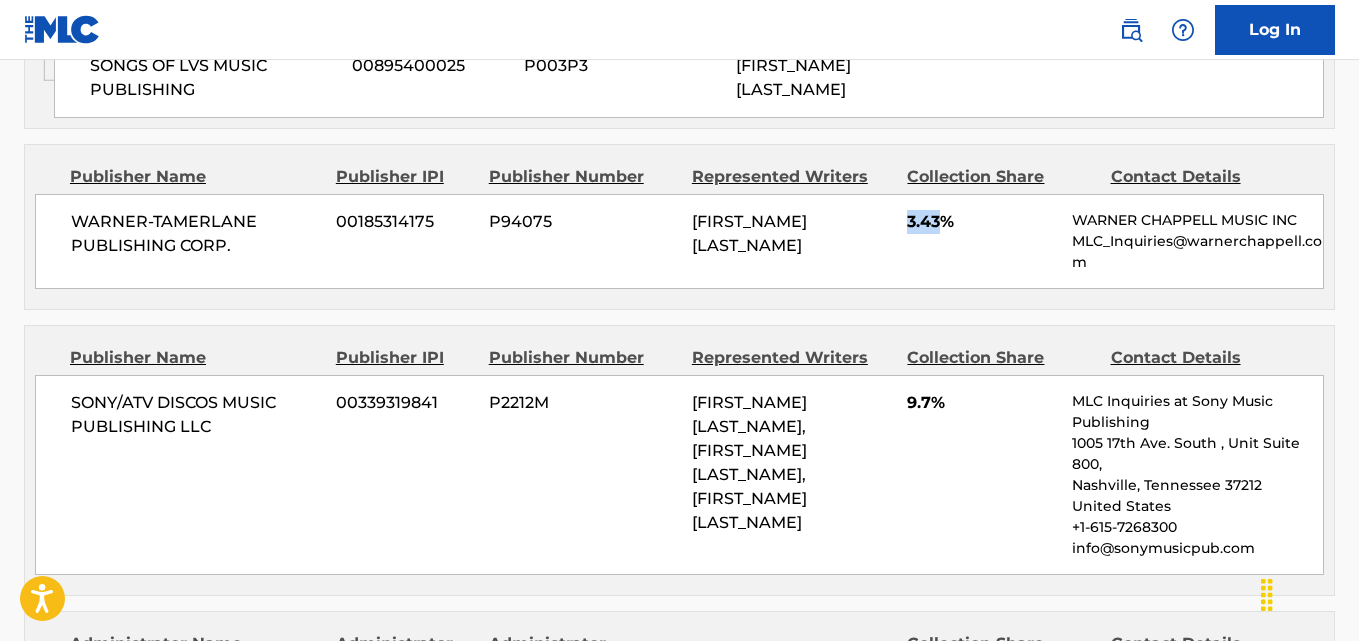 click on "[PUBLISHER_NAME] [ACCOUNT_NUMBER] [PUBLISHER_CODE] [PERCENTAGE] [PUBLISHER_NAME] [EMAIL]" at bounding box center [679, 241] 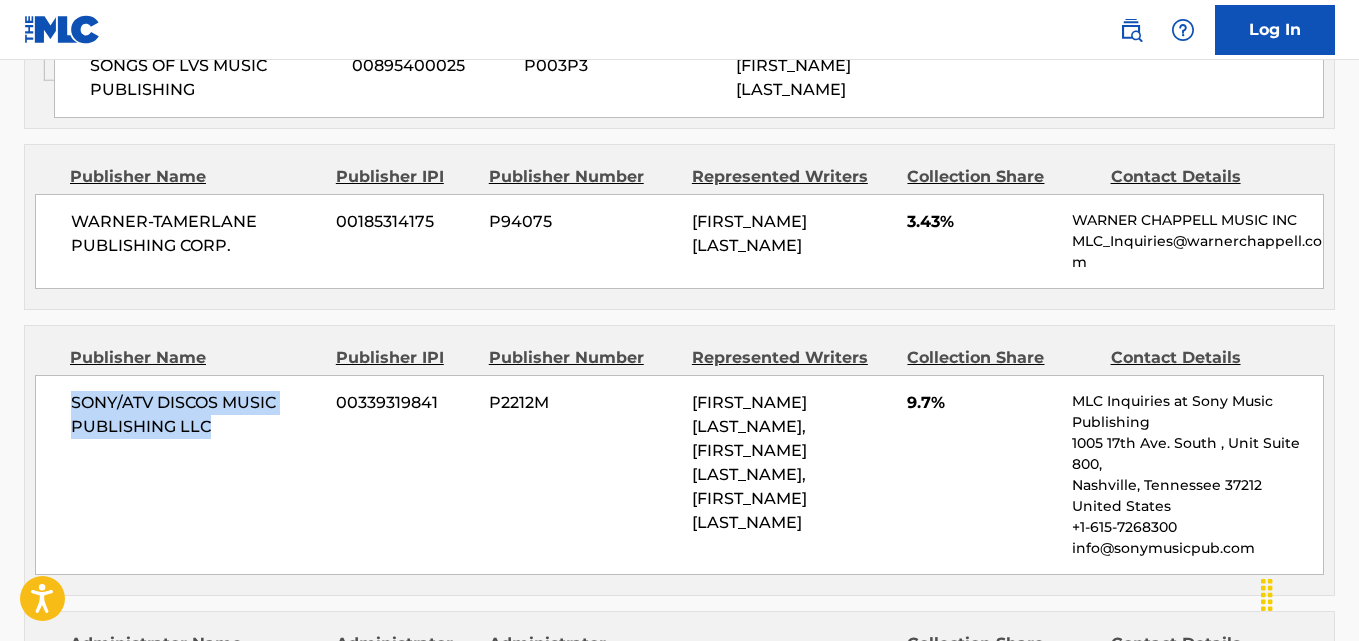 drag, startPoint x: 56, startPoint y: 318, endPoint x: 284, endPoint y: 337, distance: 228.7903 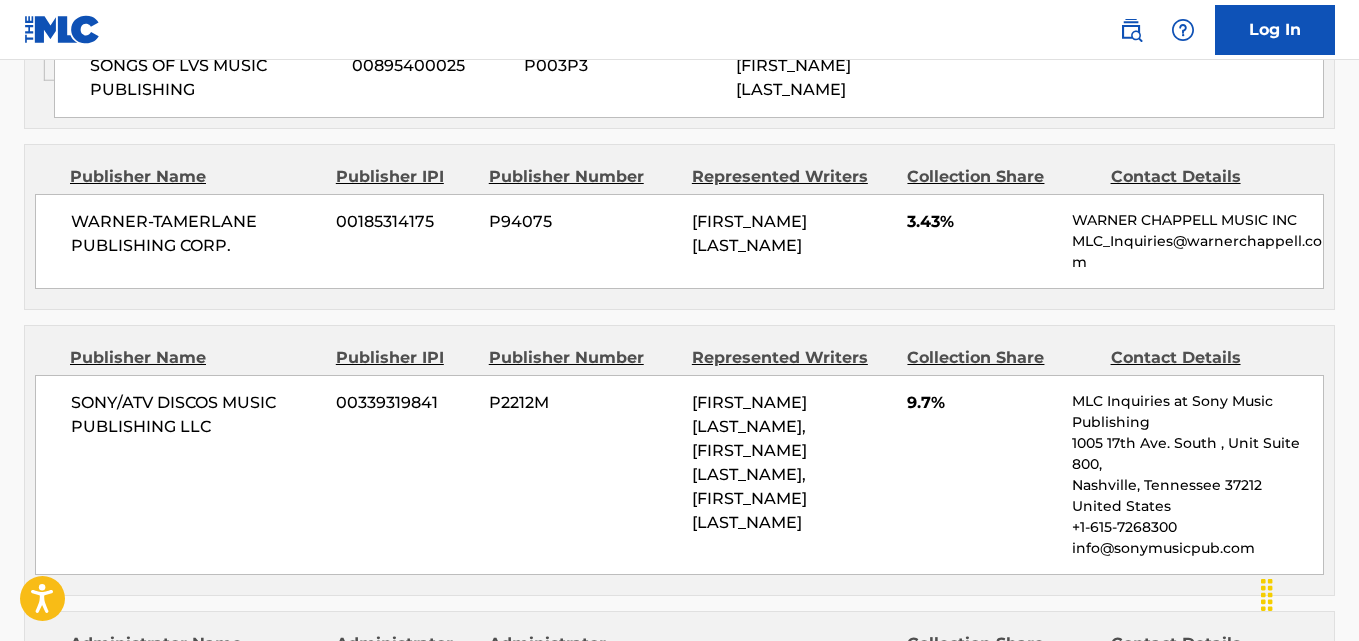click on "9.7%" at bounding box center (982, 403) 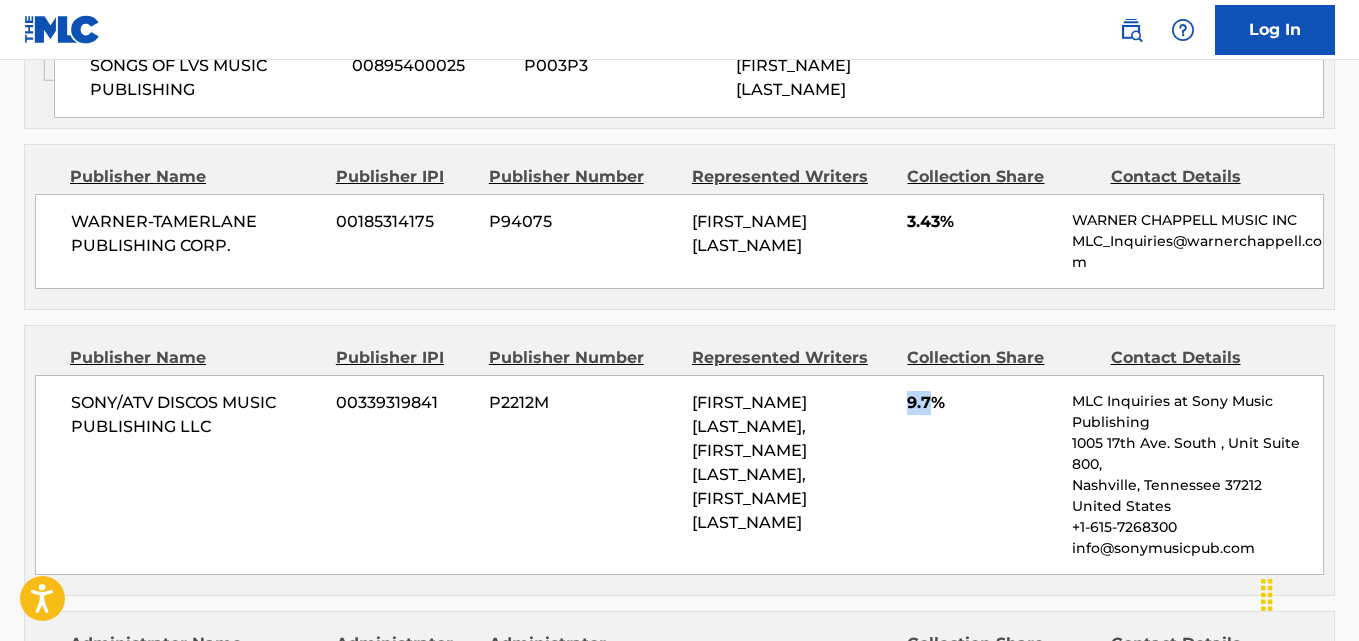 click on "9.7%" at bounding box center [982, 403] 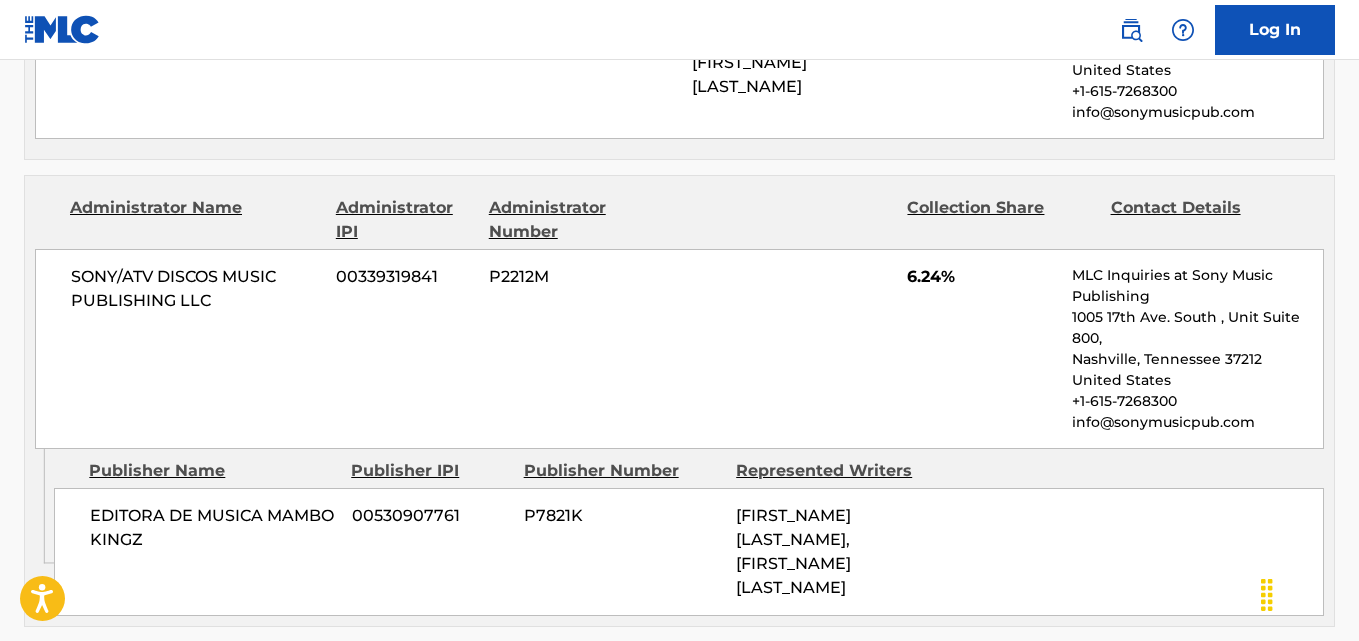 scroll, scrollTop: 3322, scrollLeft: 0, axis: vertical 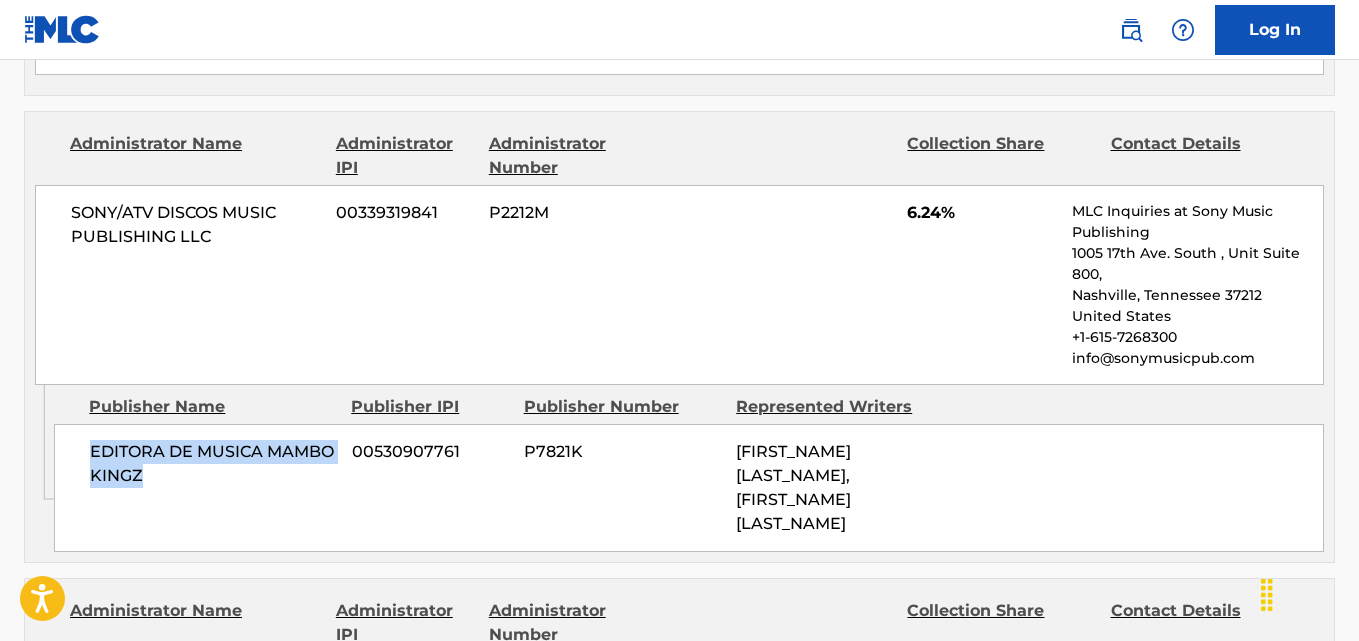 drag, startPoint x: 191, startPoint y: 388, endPoint x: 216, endPoint y: 397, distance: 26.57066 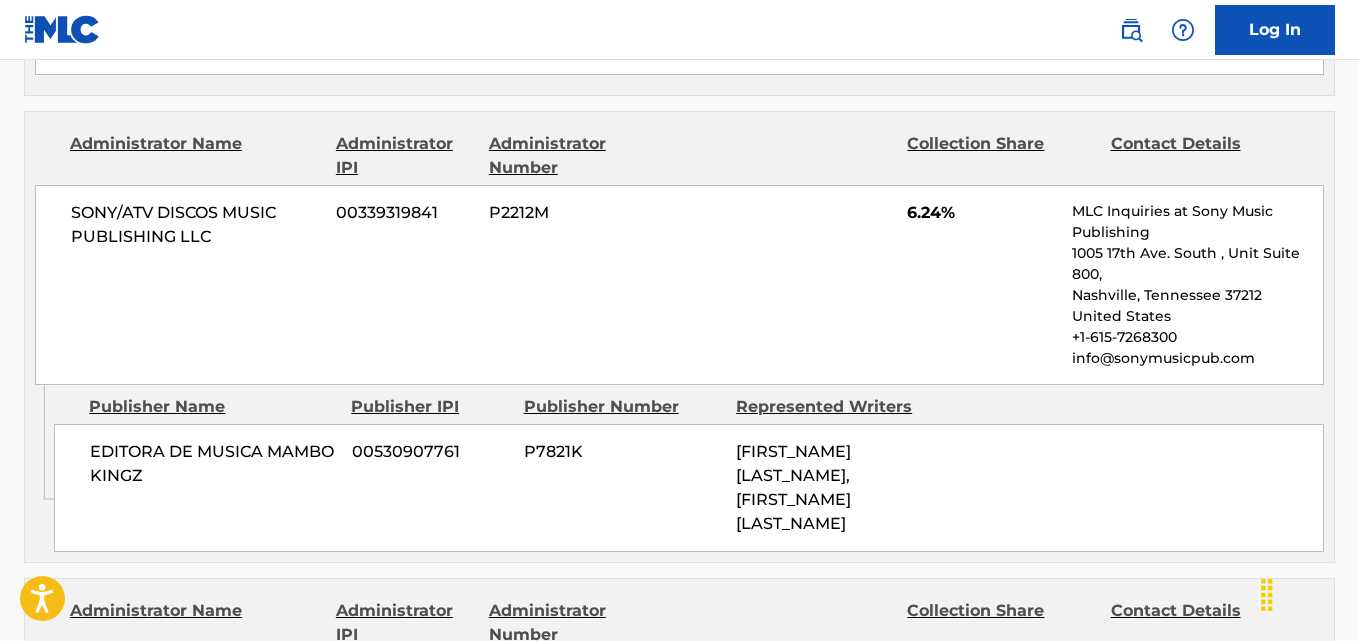 click on "6.24%" at bounding box center (982, 213) 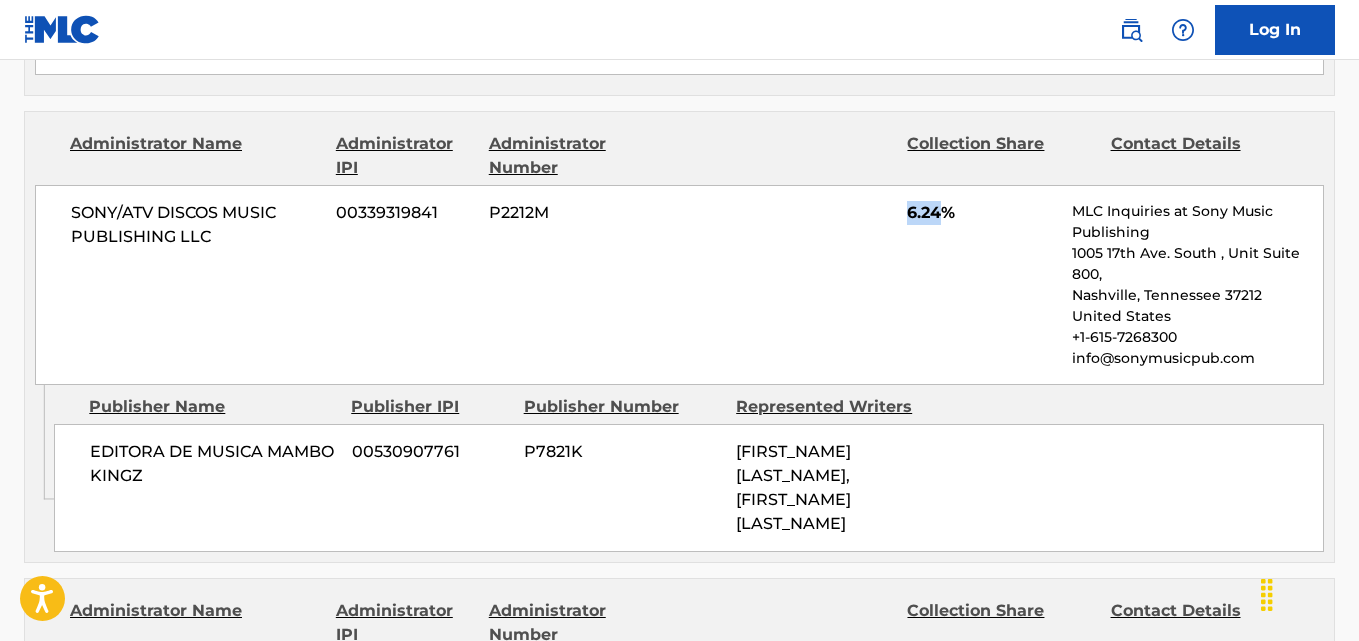 click on "6.24%" at bounding box center [982, 213] 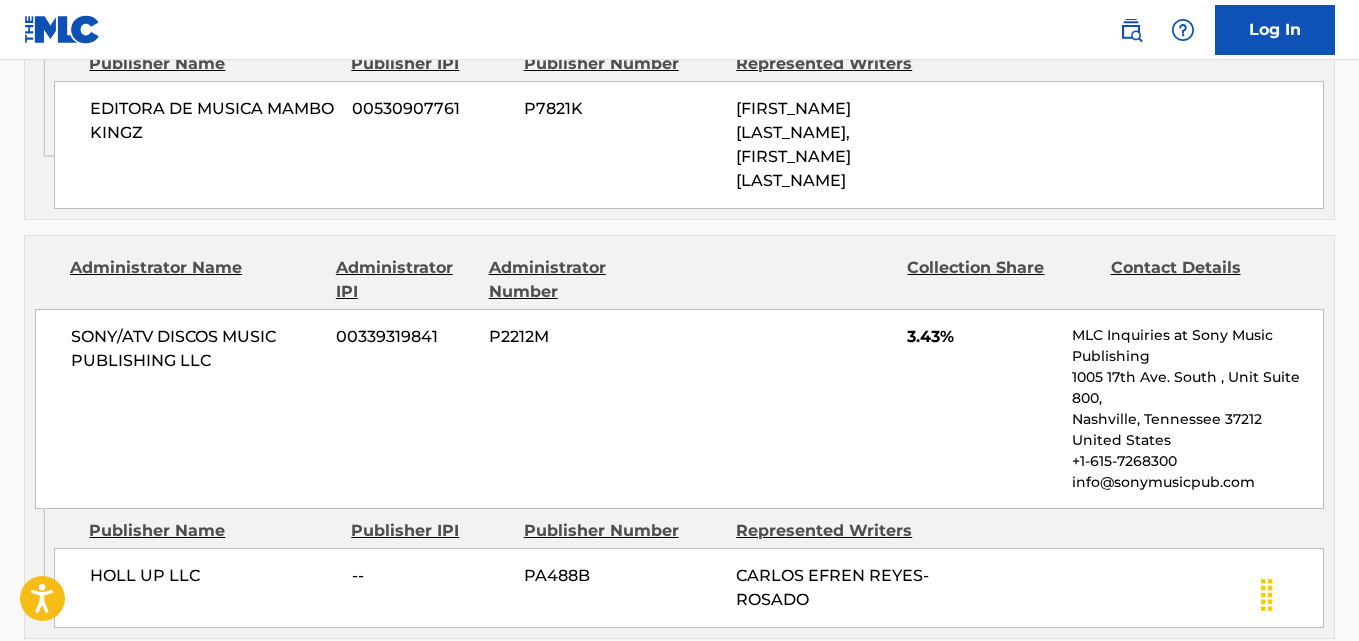 scroll, scrollTop: 3822, scrollLeft: 0, axis: vertical 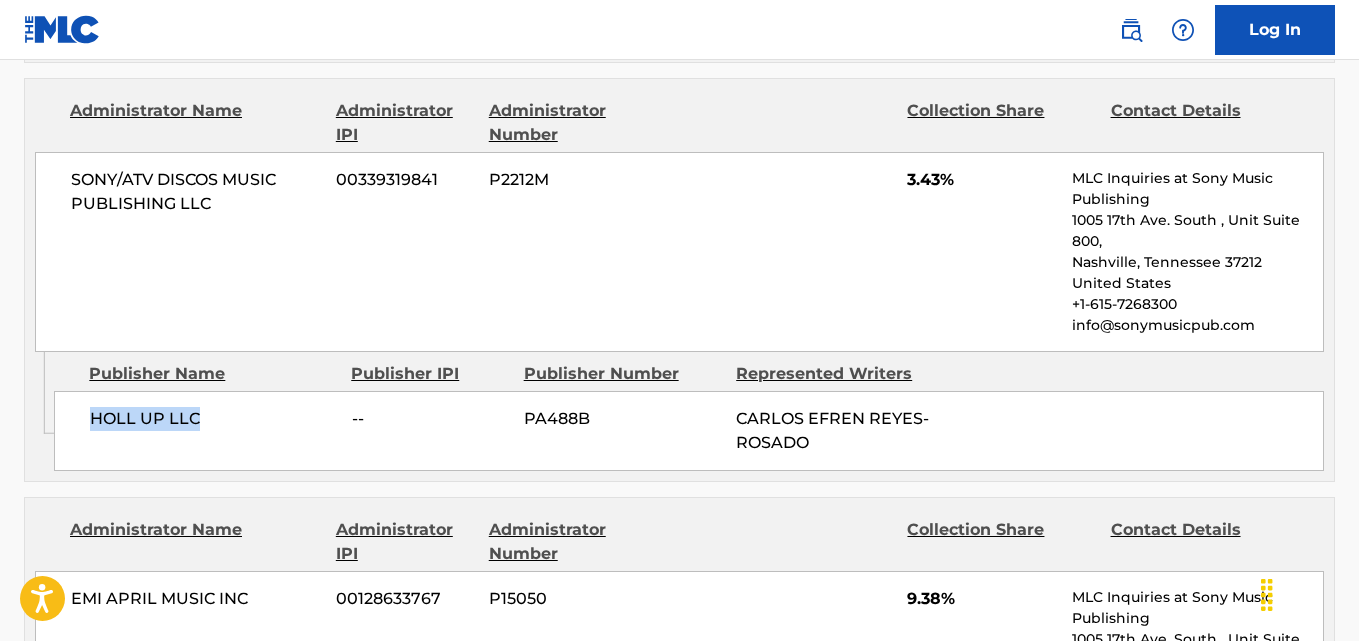drag, startPoint x: 230, startPoint y: 336, endPoint x: 245, endPoint y: 336, distance: 15 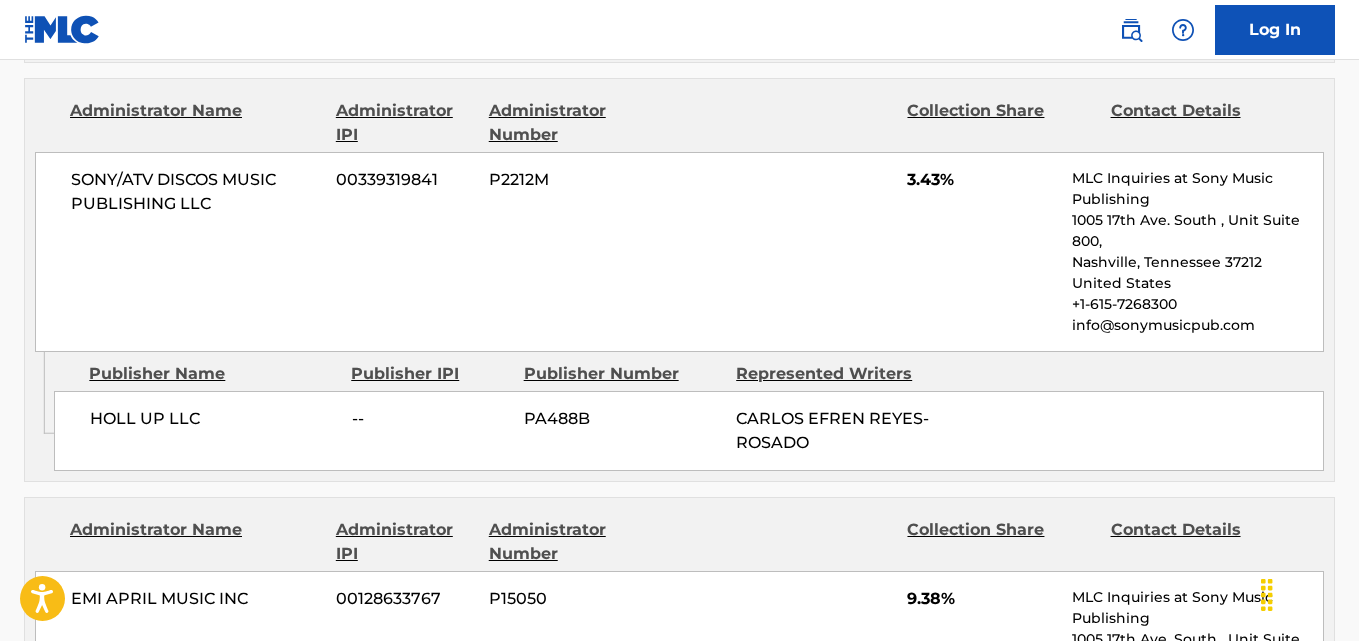 click on "[PUBLISHER_NAME] [ACCOUNT_NUMBER] [PUBLISHER_CODE] [PERCENTAGE] [PUBLISHER_NAME] [ADDRESS] [PHONE_NUMBER] [EMAIL]" at bounding box center [679, 252] 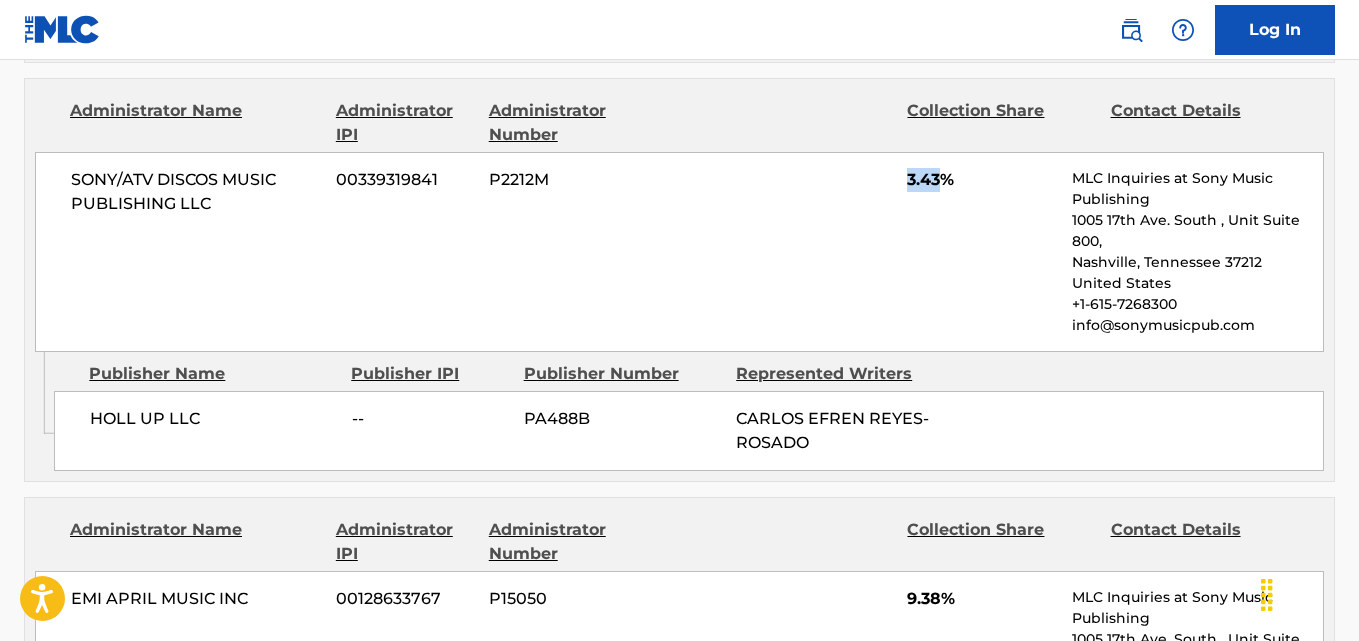 click on "[PUBLISHER_NAME] [ACCOUNT_NUMBER] [PUBLISHER_CODE] [PERCENTAGE] [PUBLISHER_NAME] [ADDRESS] [PHONE_NUMBER] [EMAIL]" at bounding box center [679, 252] 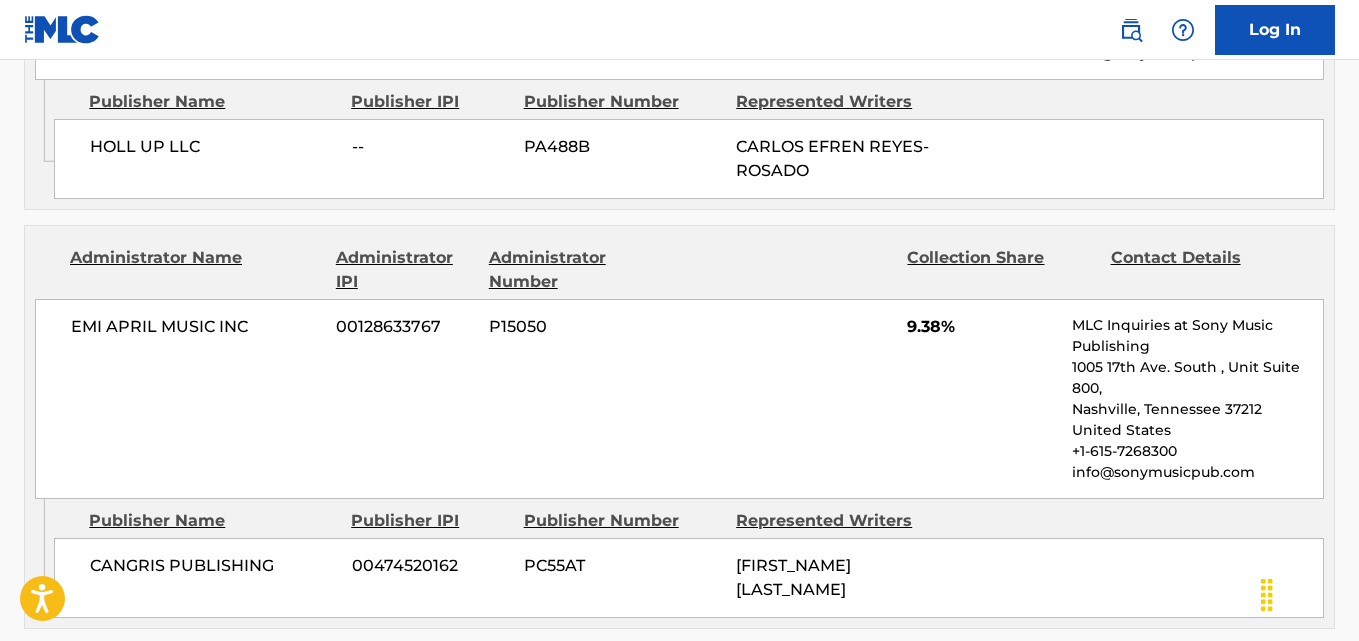 scroll, scrollTop: 4156, scrollLeft: 0, axis: vertical 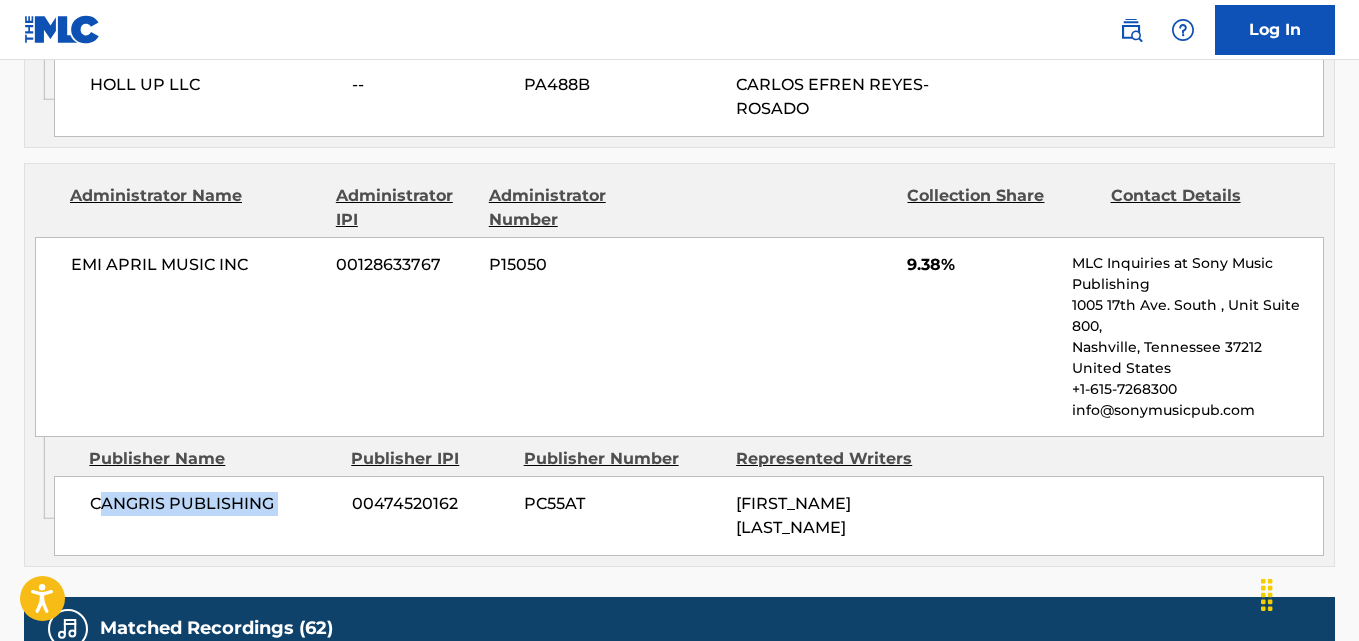 drag, startPoint x: 316, startPoint y: 433, endPoint x: 351, endPoint y: 433, distance: 35 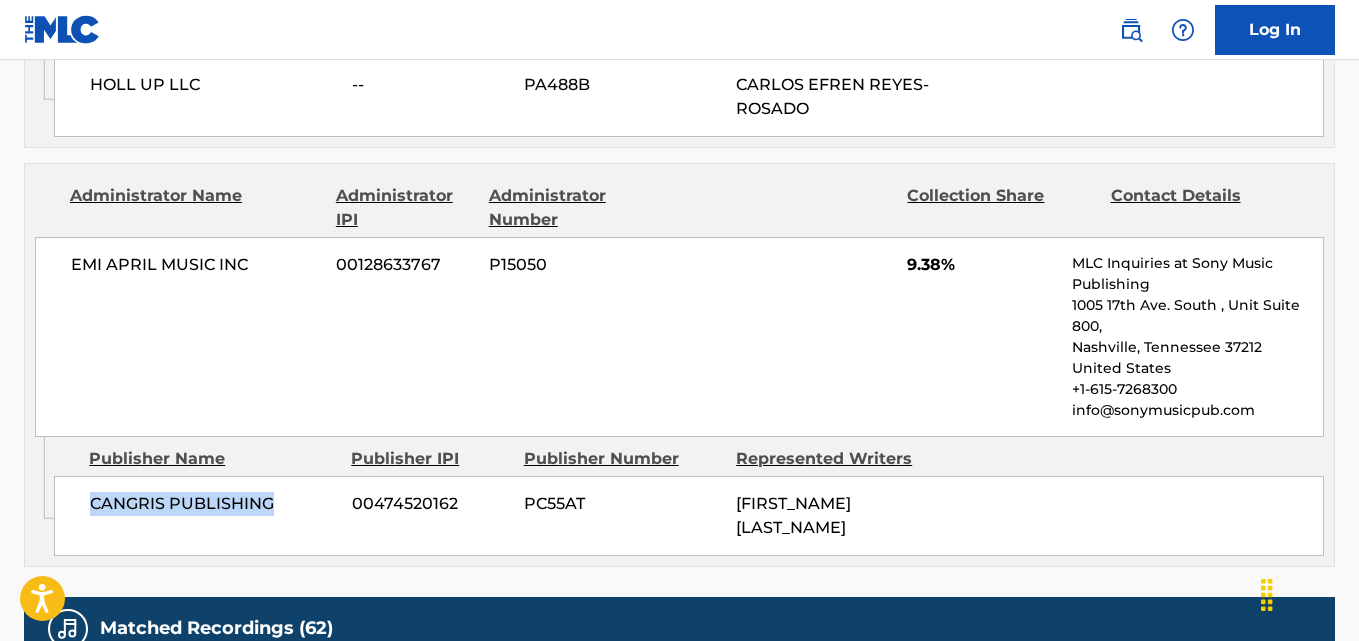 drag, startPoint x: 87, startPoint y: 416, endPoint x: 277, endPoint y: 416, distance: 190 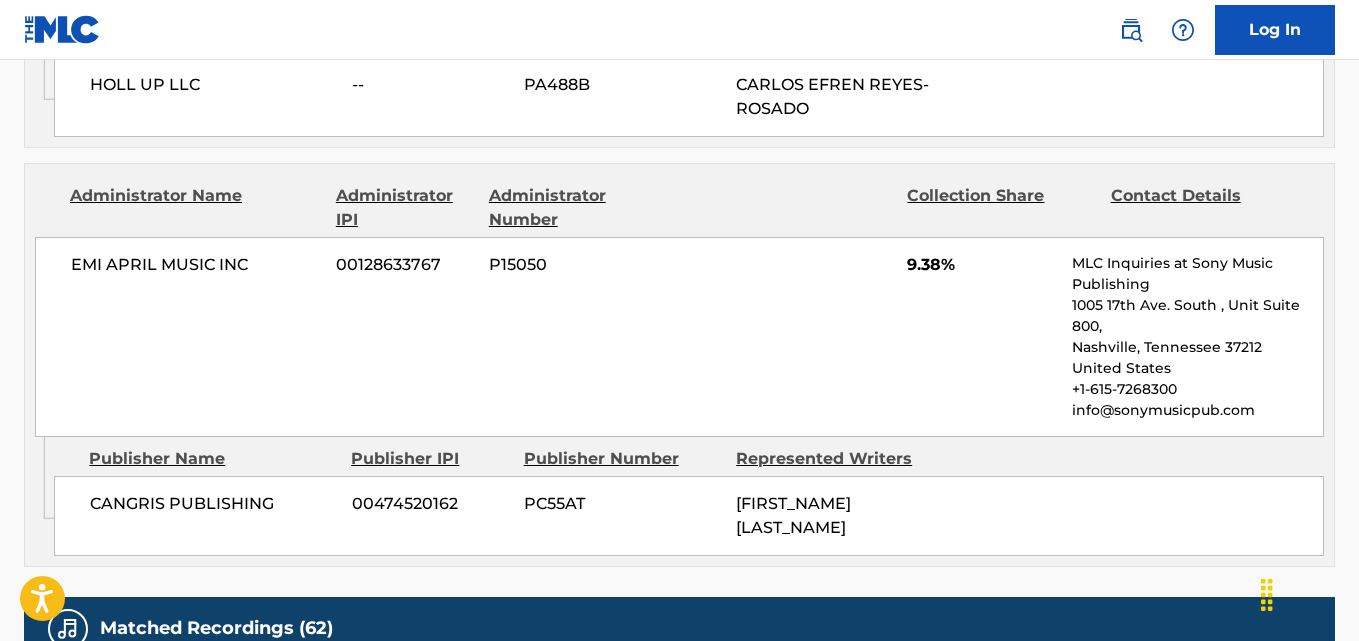 click on "9.38%" at bounding box center (982, 265) 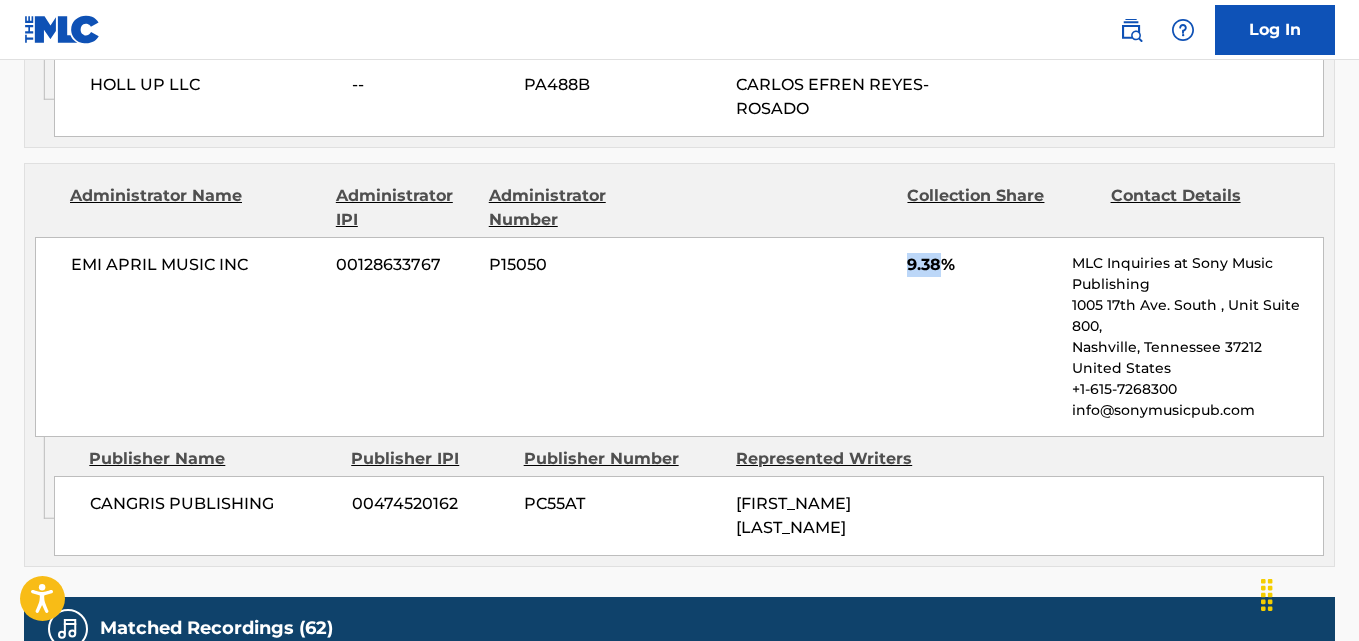 click on "9.38%" at bounding box center (982, 265) 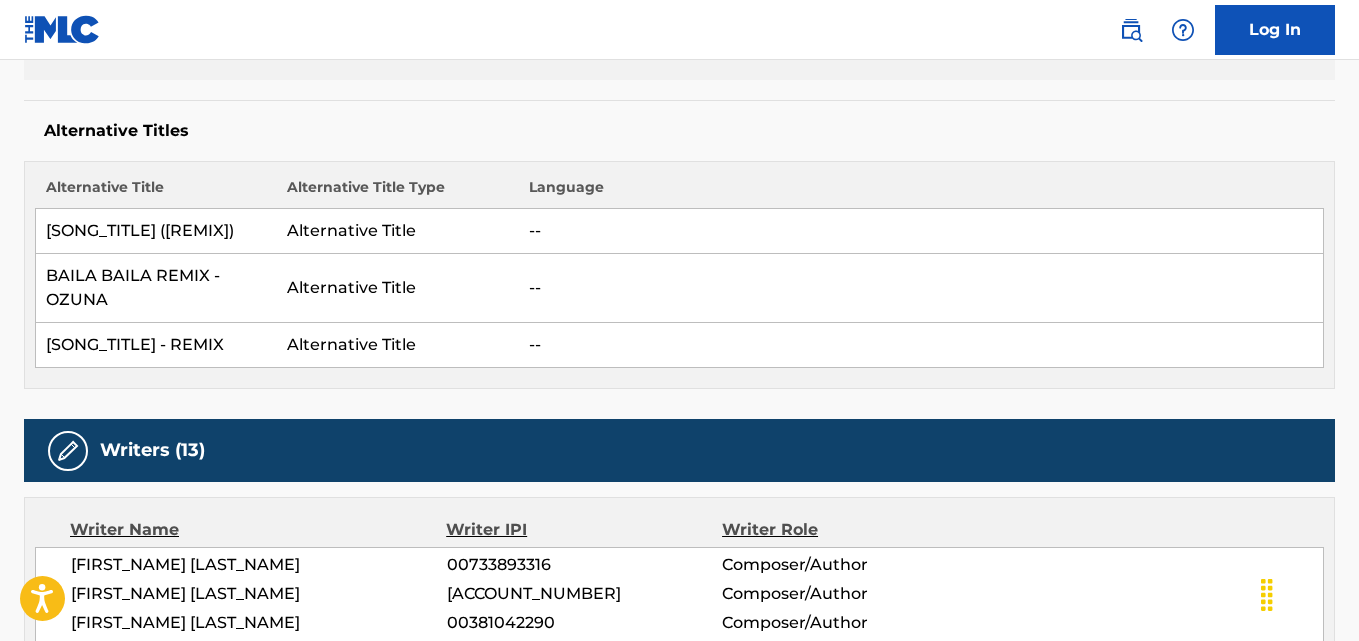 scroll, scrollTop: 0, scrollLeft: 0, axis: both 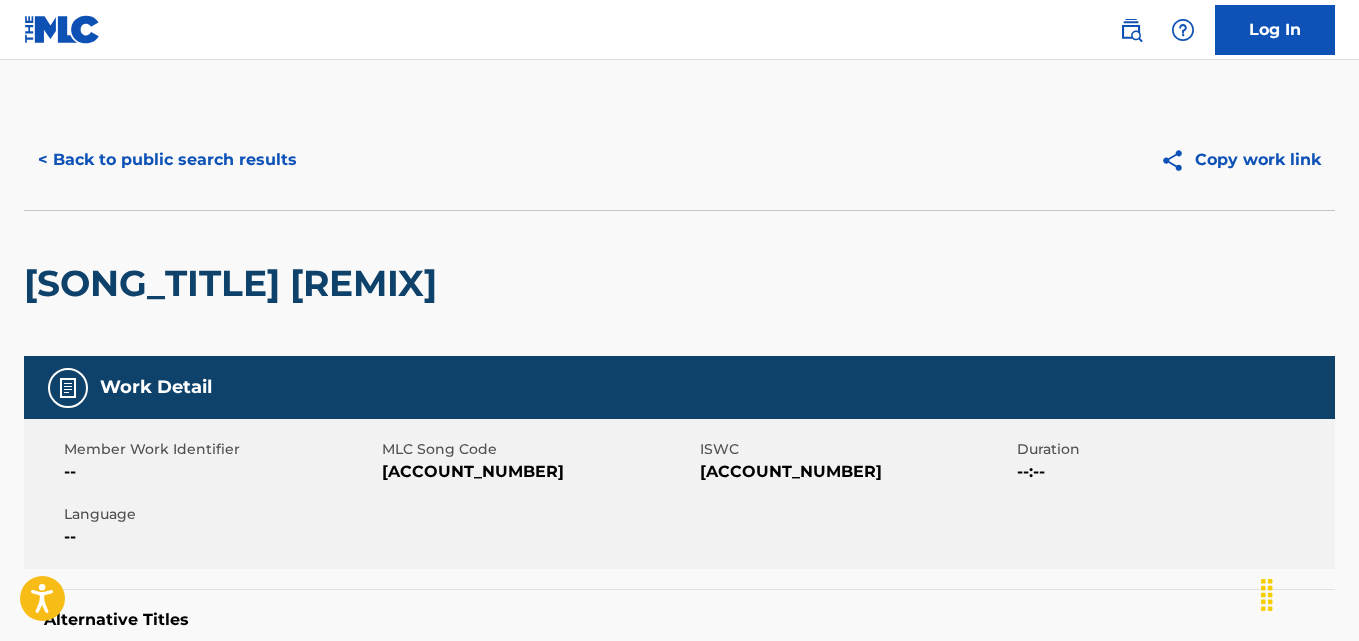 click on "< Back to public search results Copy work link" at bounding box center (679, 160) 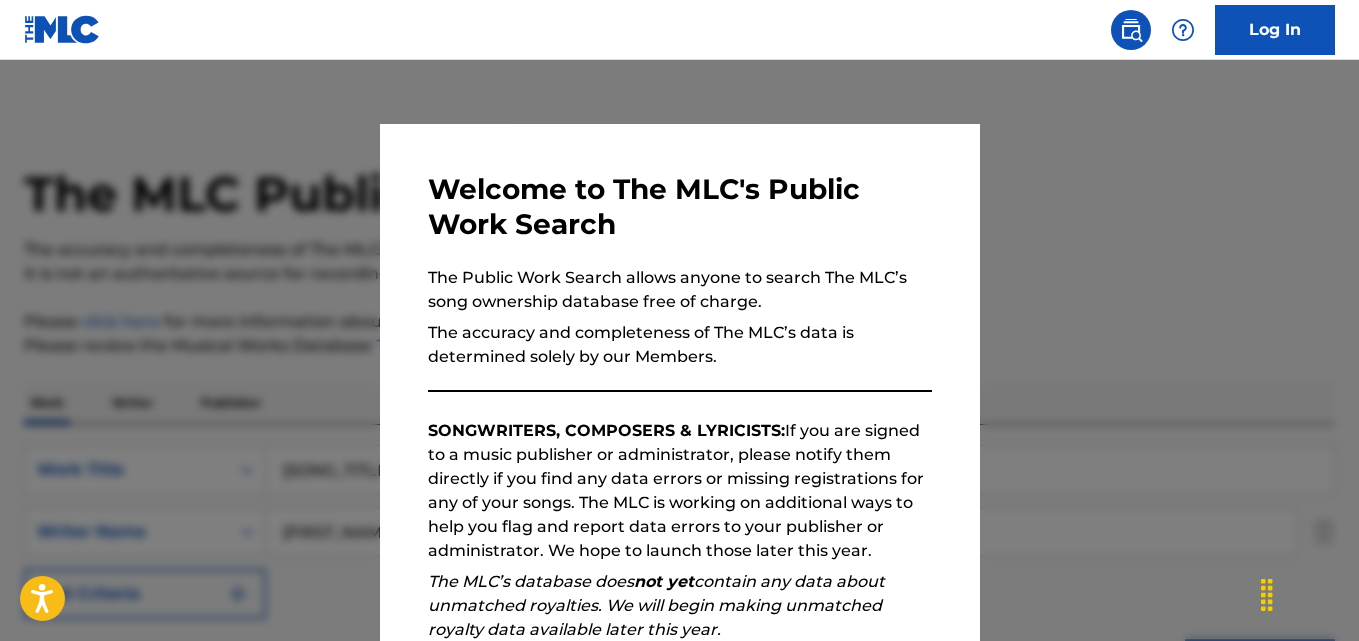 scroll, scrollTop: 614, scrollLeft: 0, axis: vertical 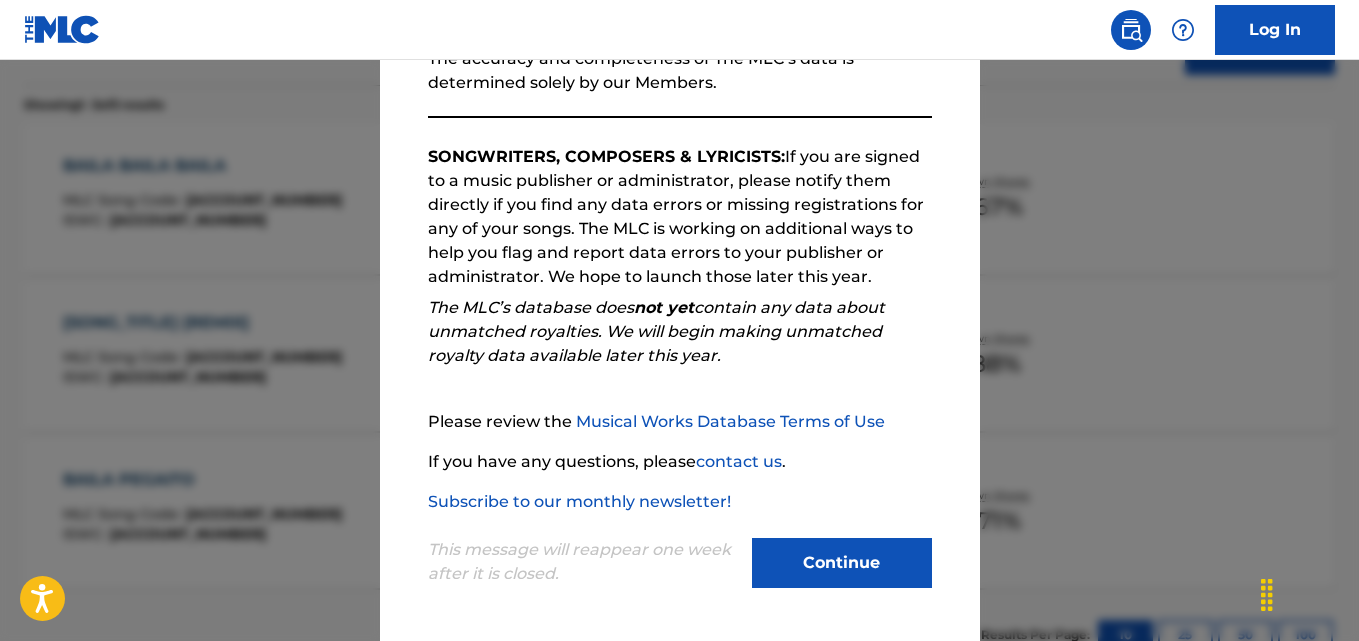 click on "Continue" at bounding box center (842, 563) 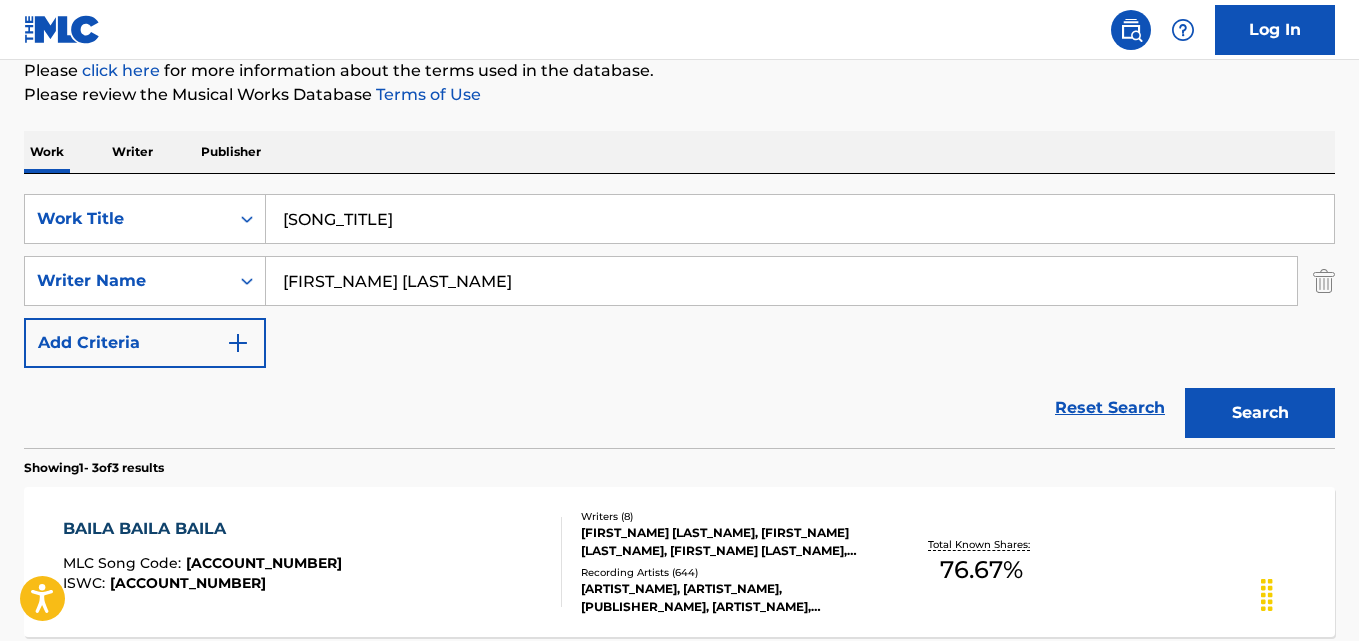 scroll, scrollTop: 114, scrollLeft: 0, axis: vertical 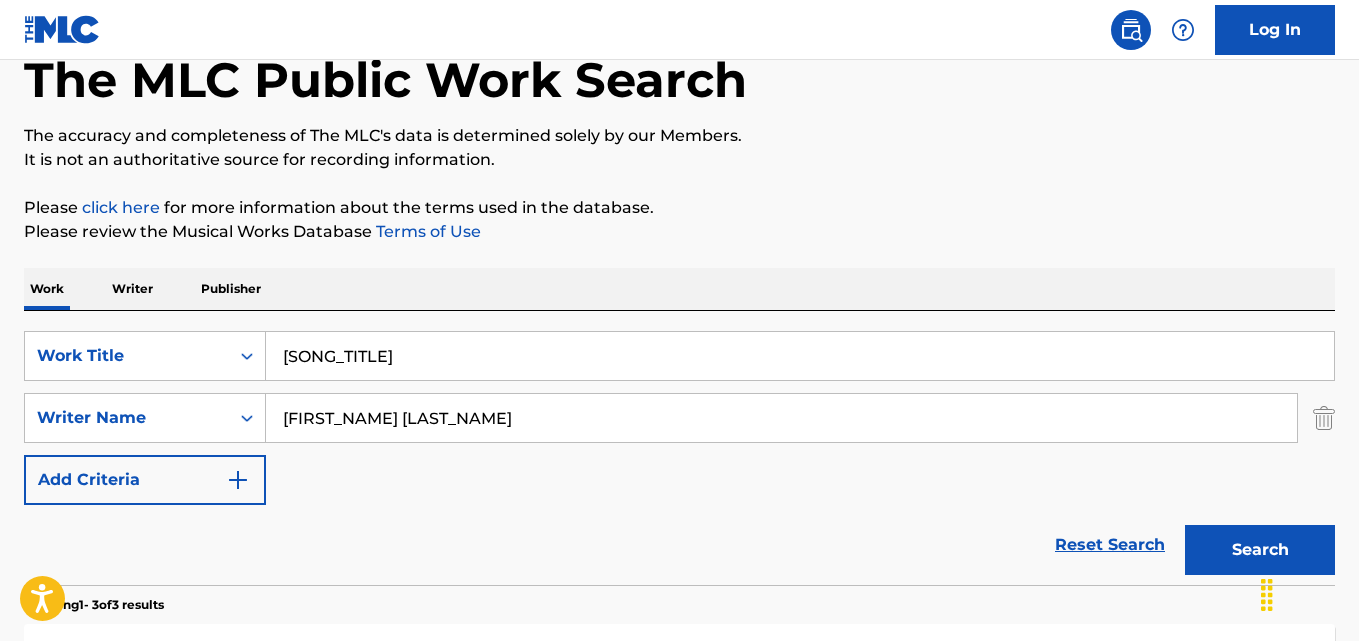 click on "Reset Search" at bounding box center [1110, 545] 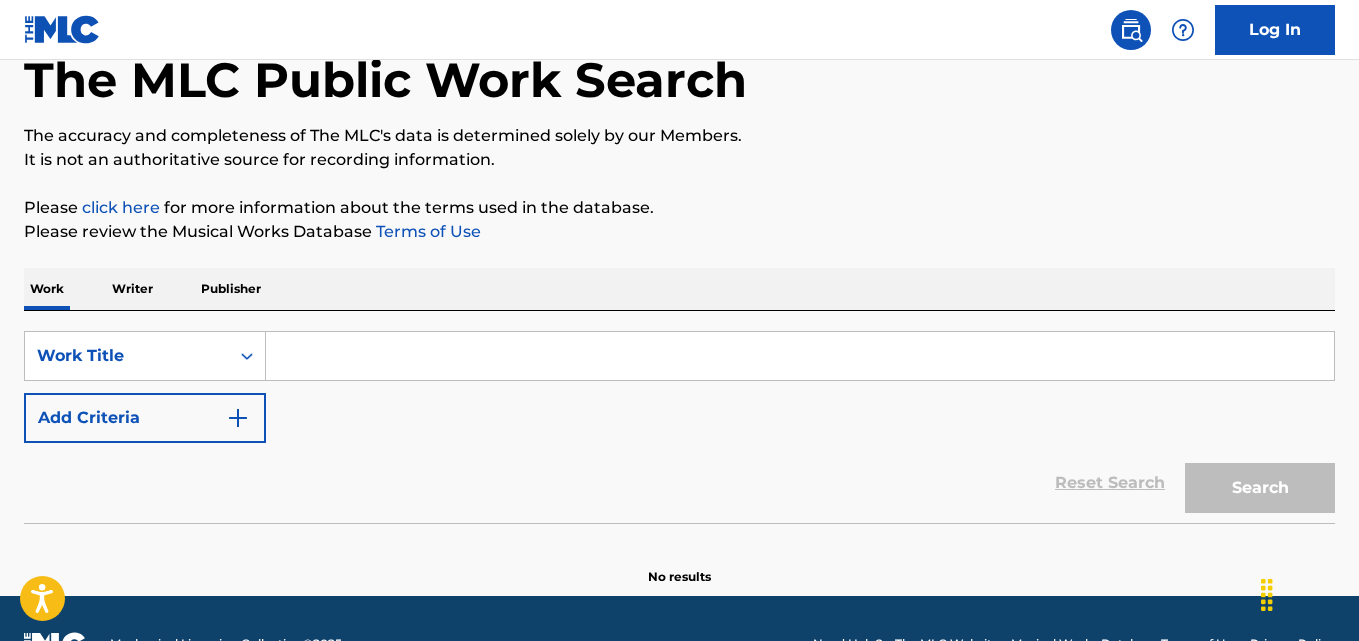 click on "Please review the Musical Works Database   Terms of Use" at bounding box center [679, 232] 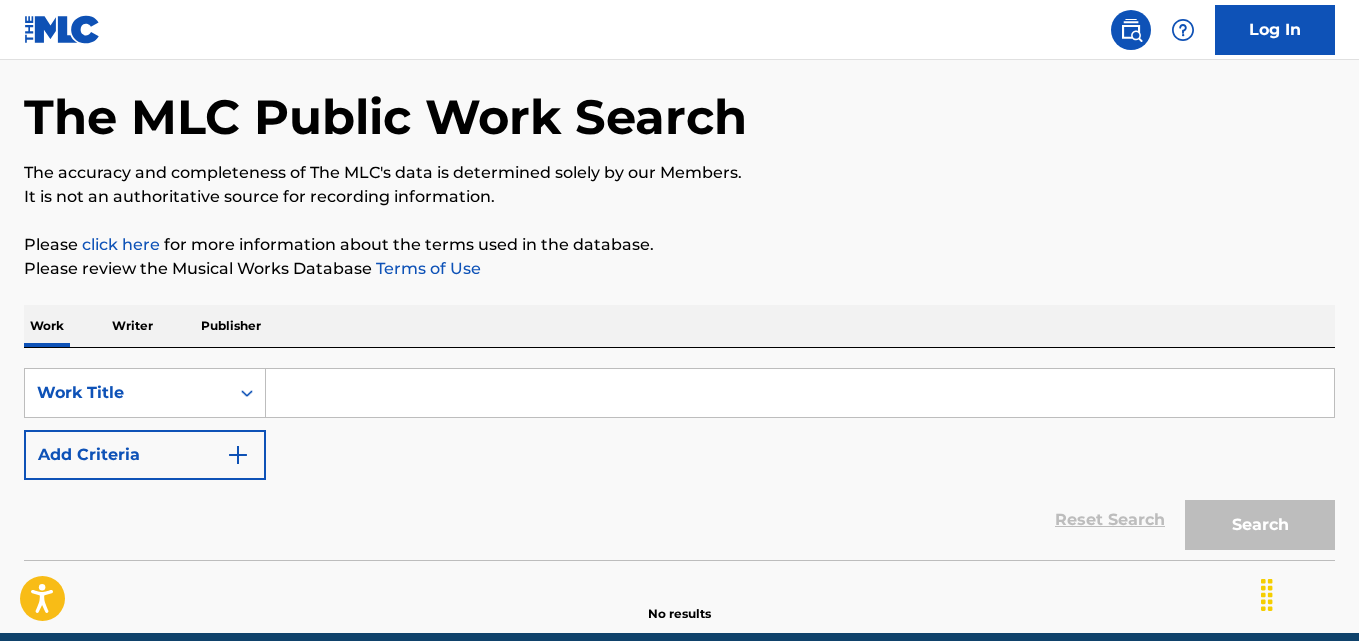 scroll, scrollTop: 74, scrollLeft: 0, axis: vertical 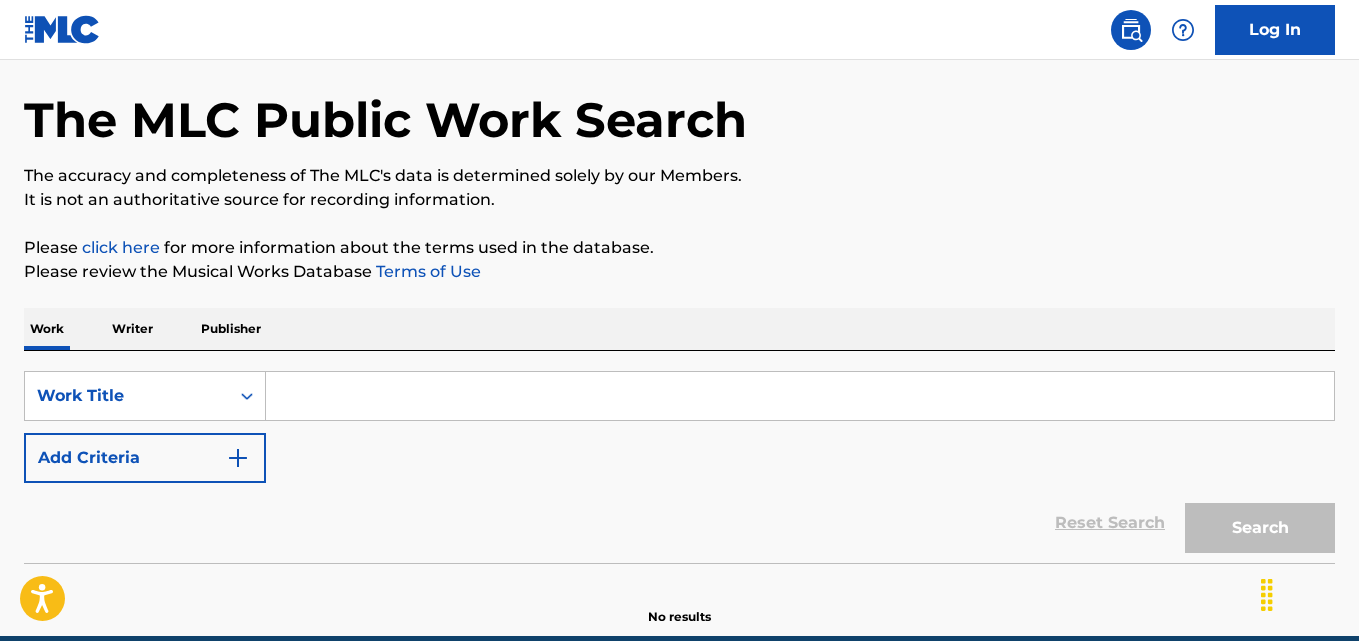 click on "Writer Publisher SearchWithCriteriacbe96cc7-26c5-4b7e-a392-d5392ef40be1 Work Title Add Criteria Reset Search Search No results" at bounding box center [679, 331] 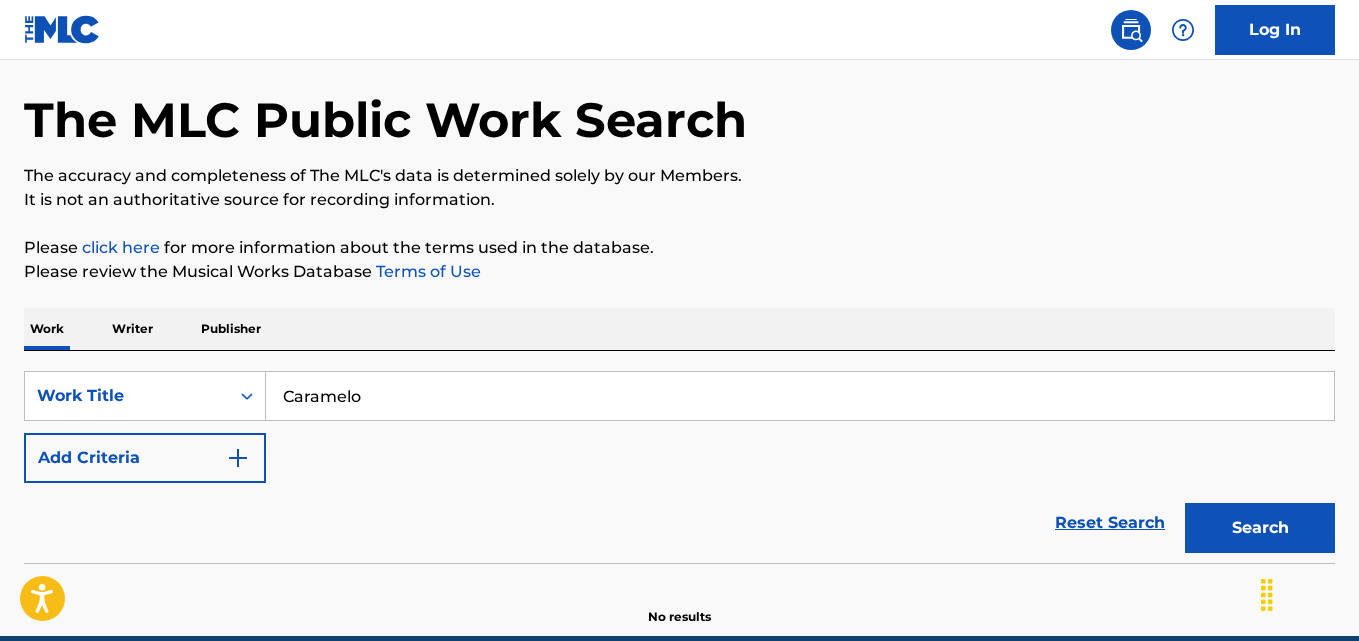 type on "Caramelo" 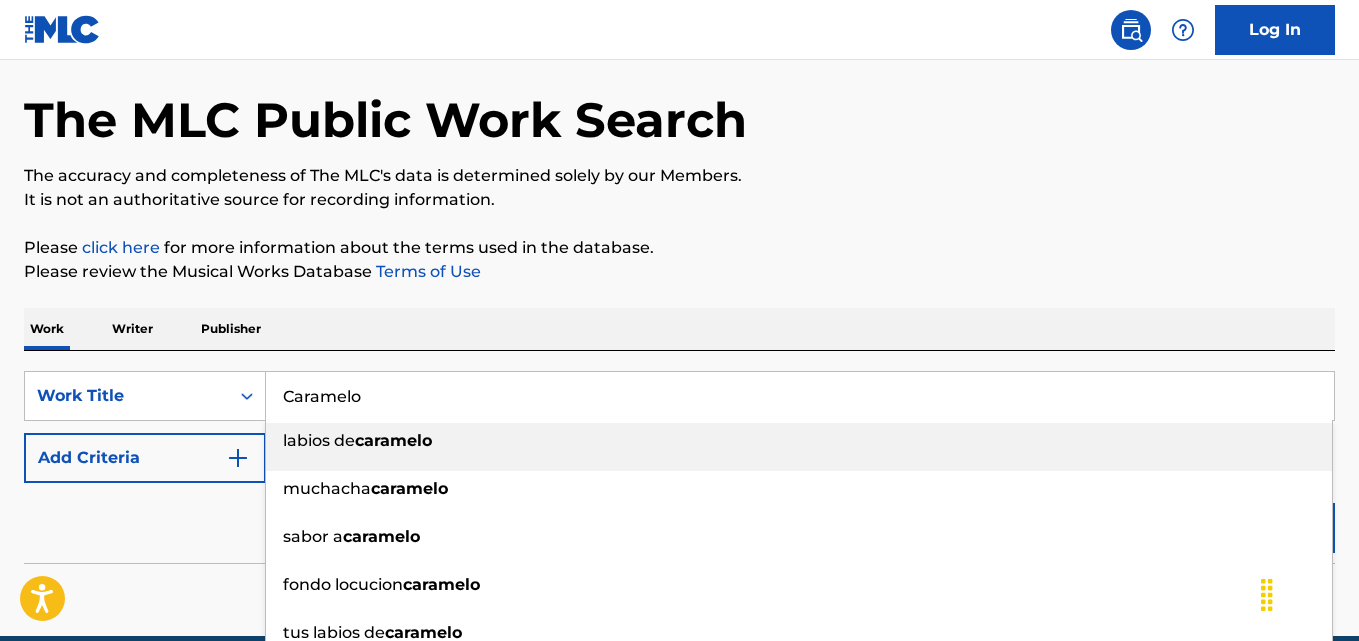 click on "It is not an authoritative source for recording information." at bounding box center [679, 200] 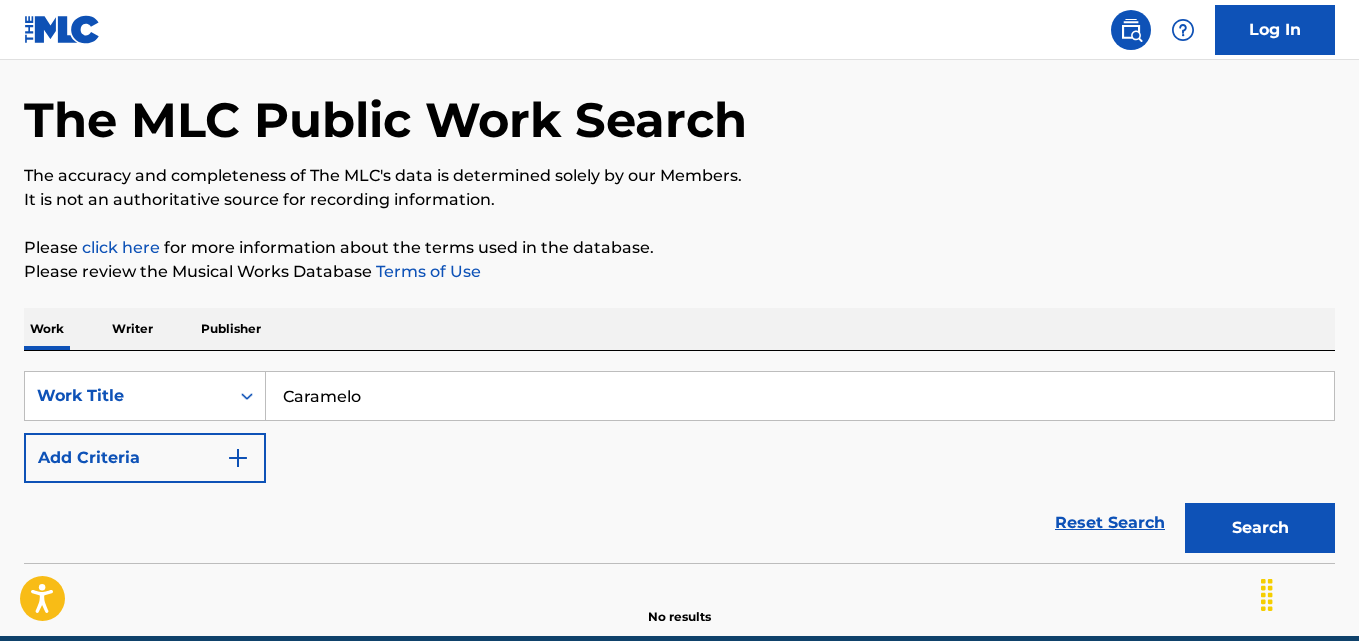 click on "Work Title [SONG_TITLE] Add Criteria" at bounding box center [679, 427] 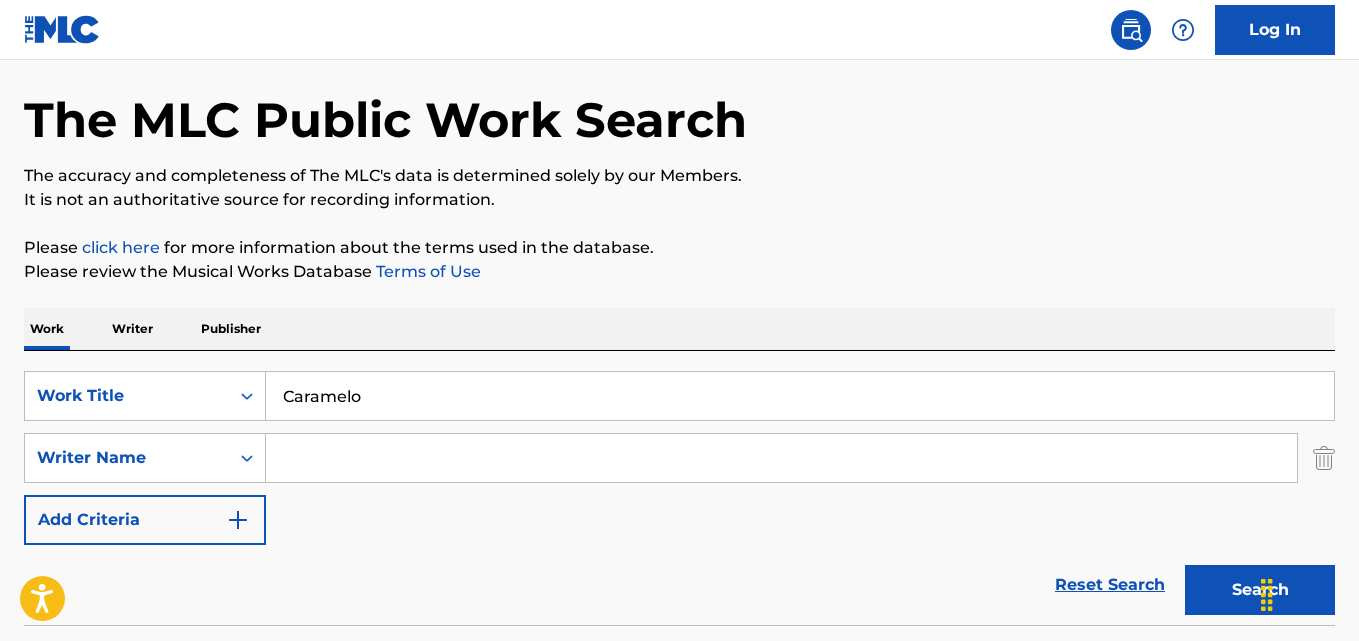 click at bounding box center (781, 458) 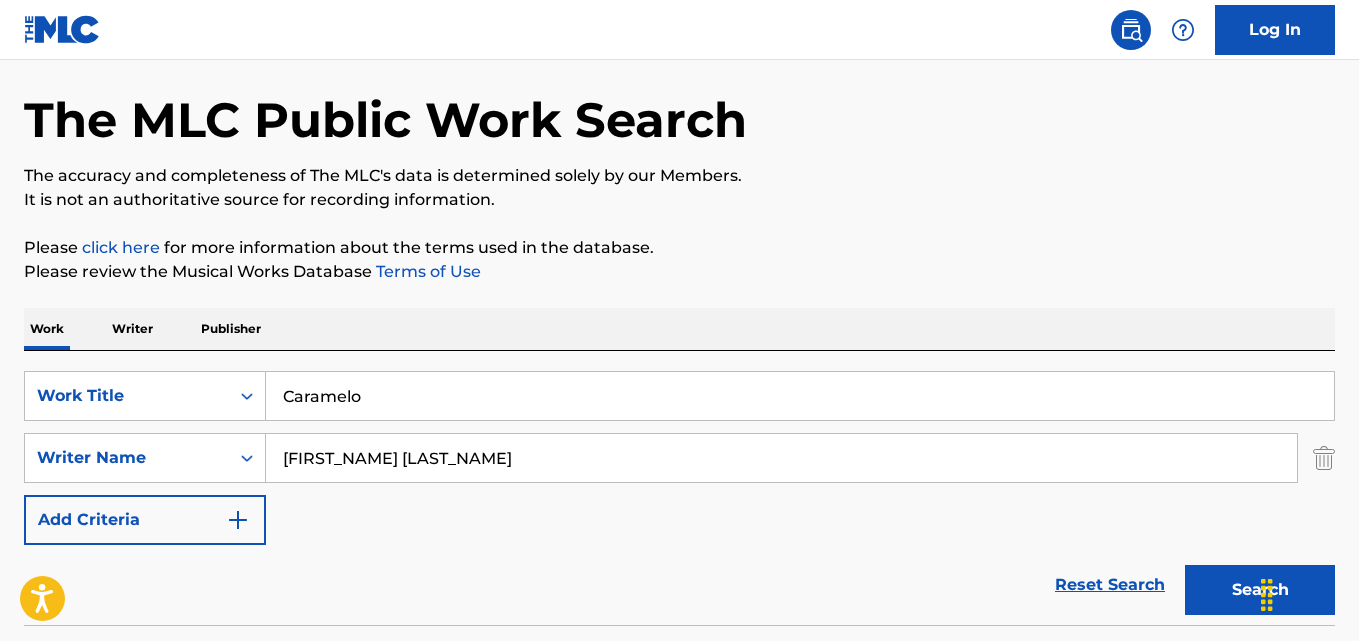 type on "[FIRST_NAME] [LAST_NAME]" 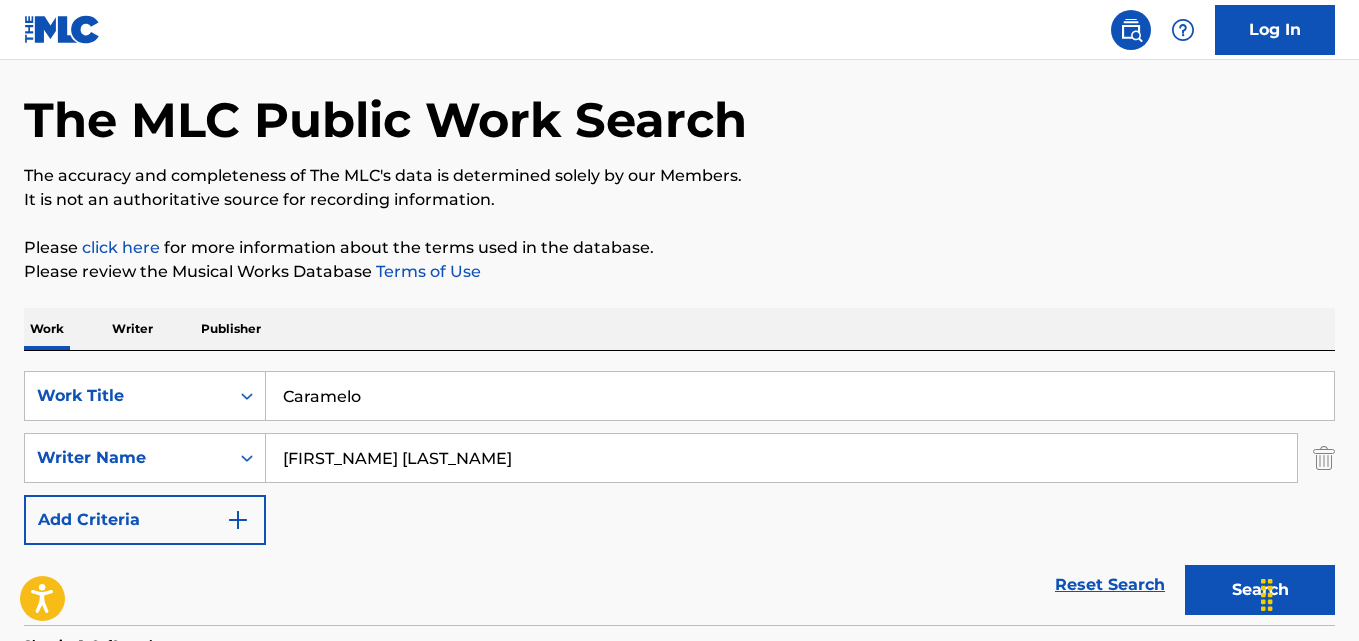 click on "Reset Search Search" at bounding box center (679, 585) 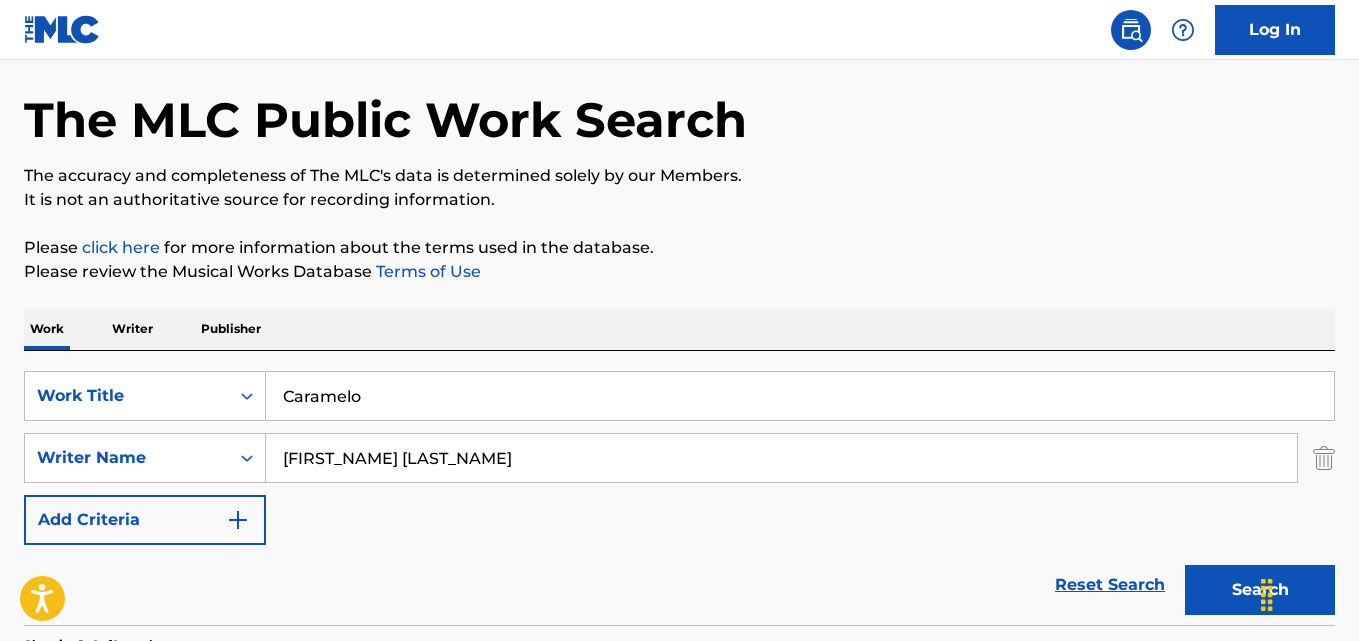 click on "Please review the Musical Works Database   Terms of Use" at bounding box center (679, 272) 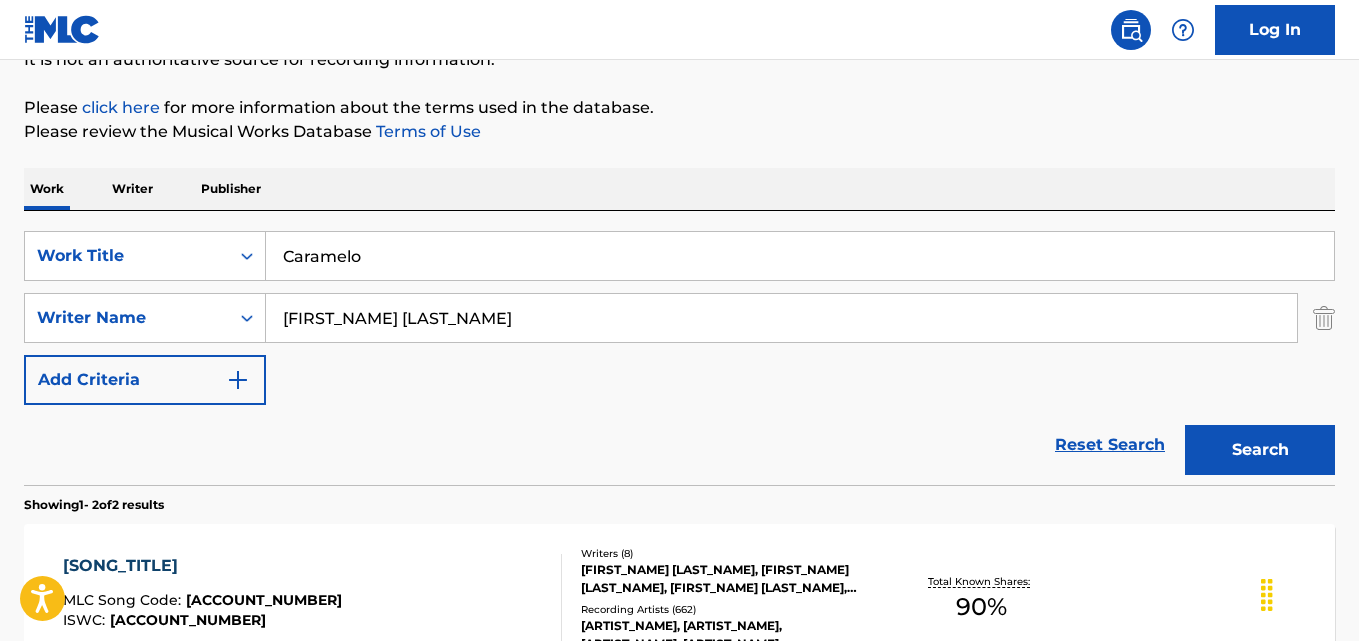 scroll, scrollTop: 407, scrollLeft: 0, axis: vertical 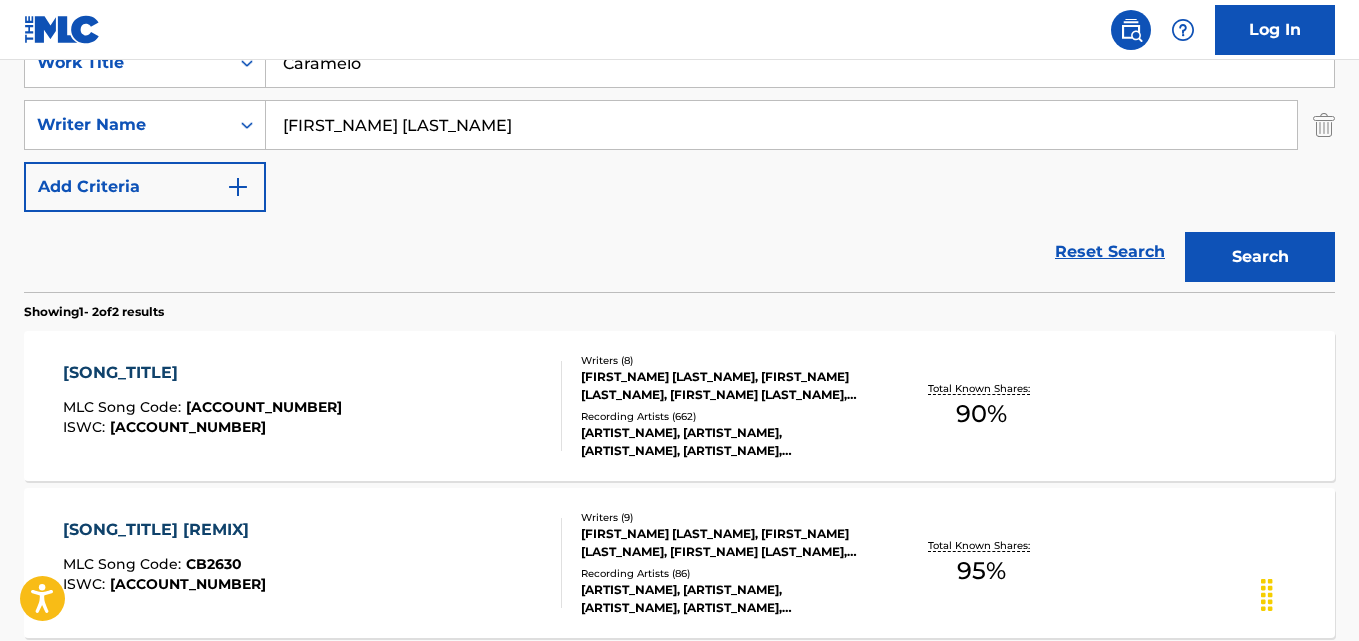 click on "[PUBLISHER_NAME] [SONG_CODE] [ISWC]" at bounding box center (202, 406) 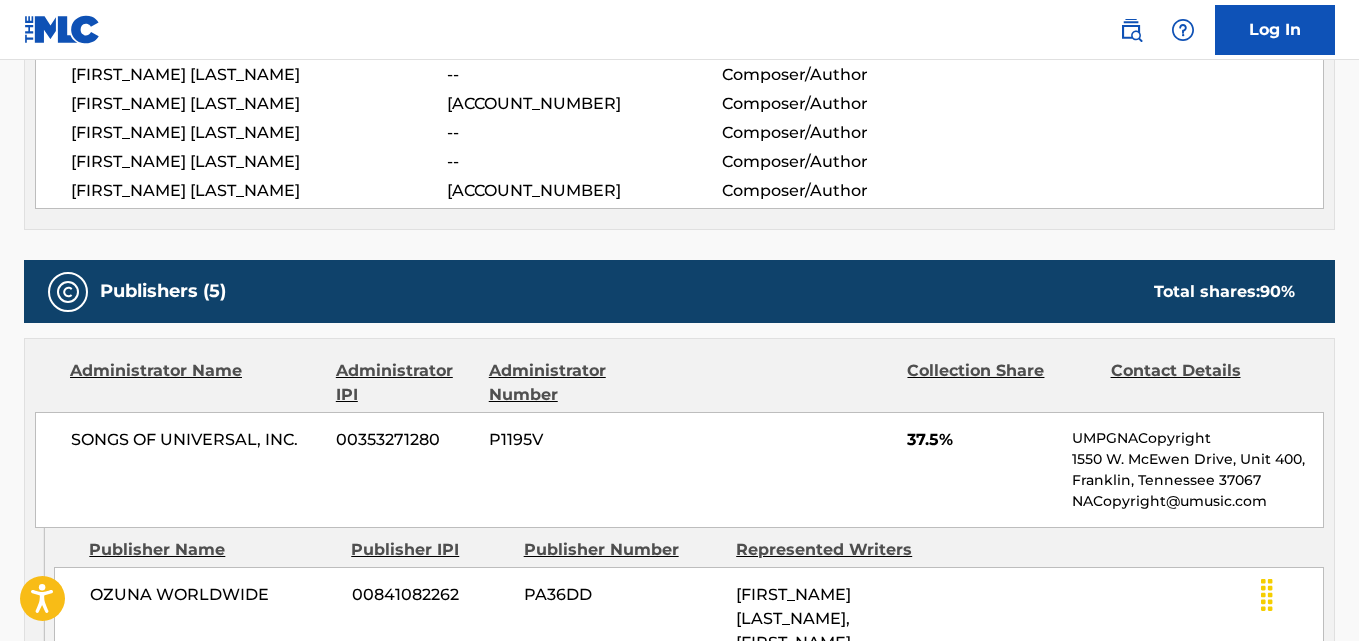scroll, scrollTop: 667, scrollLeft: 0, axis: vertical 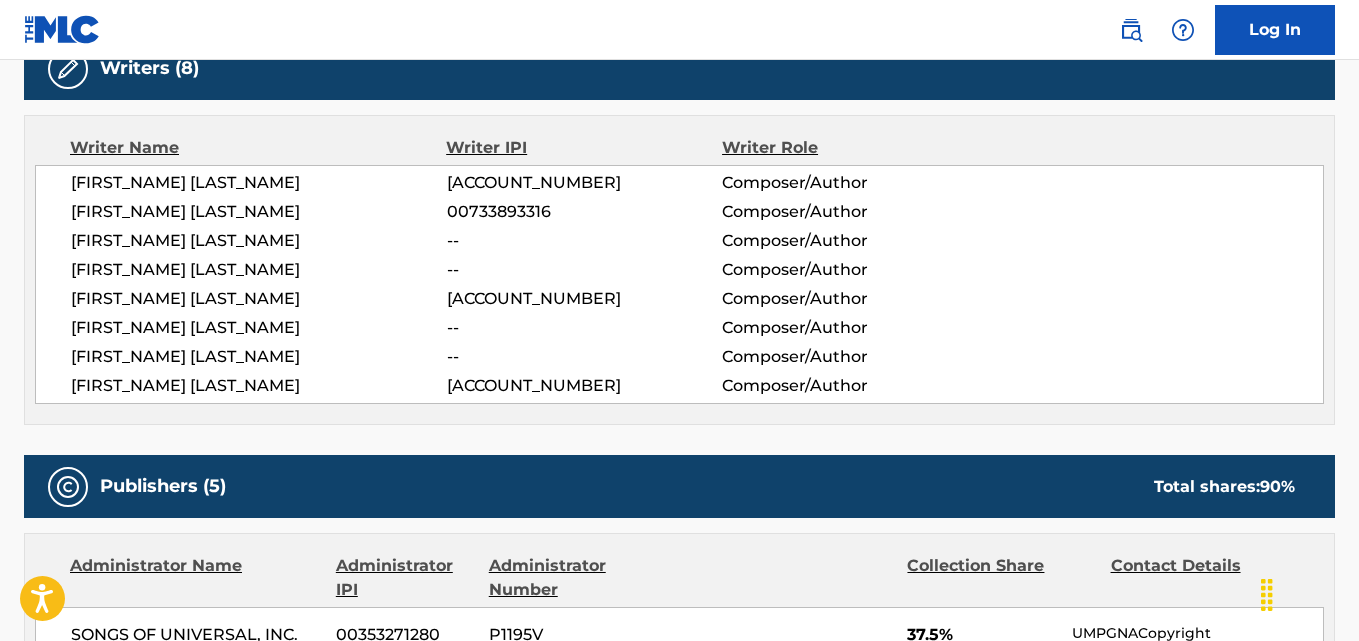click on "[FIRST_NAME] [LAST_NAME]" at bounding box center [259, 183] 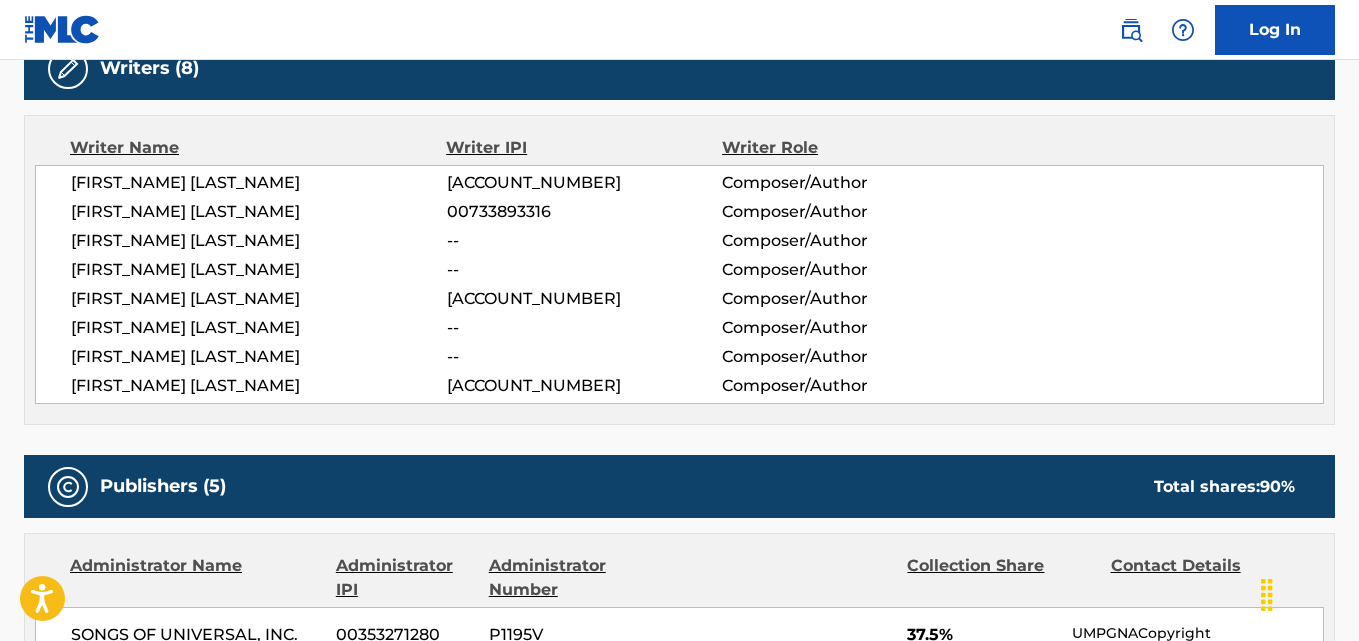 click on "[FIRST_NAME] [LAST_NAME]" at bounding box center [259, 212] 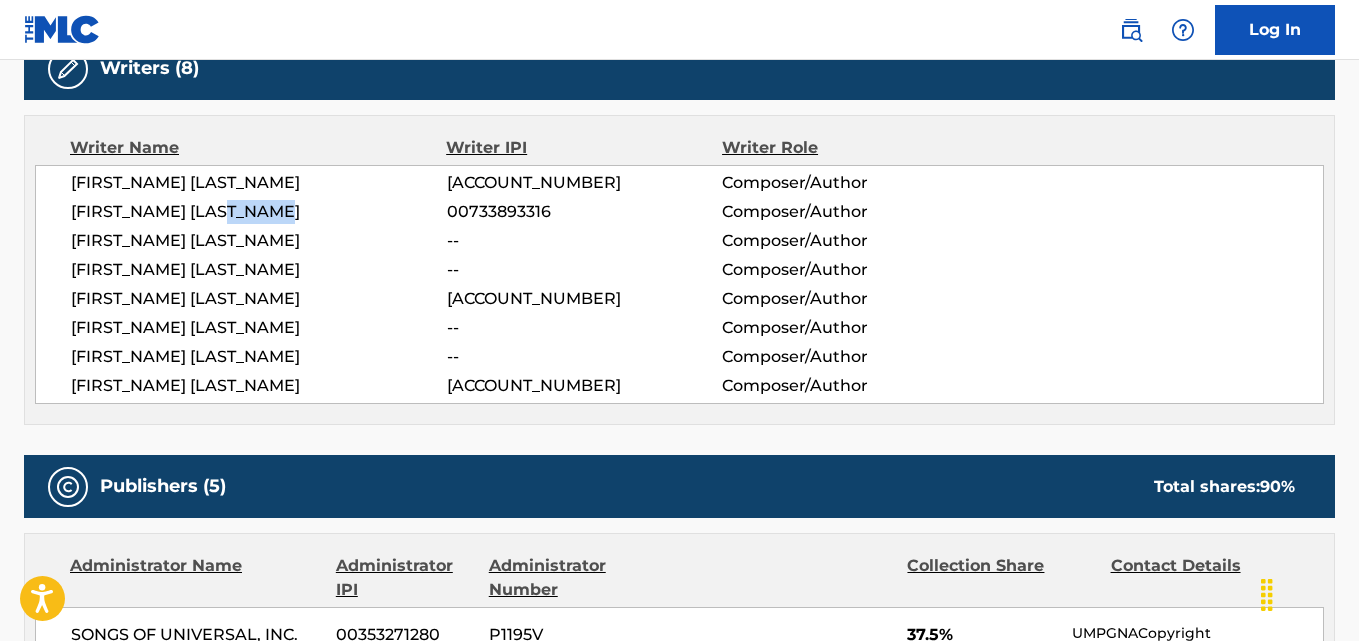 click on "[FIRST_NAME] [LAST_NAME]" at bounding box center [259, 212] 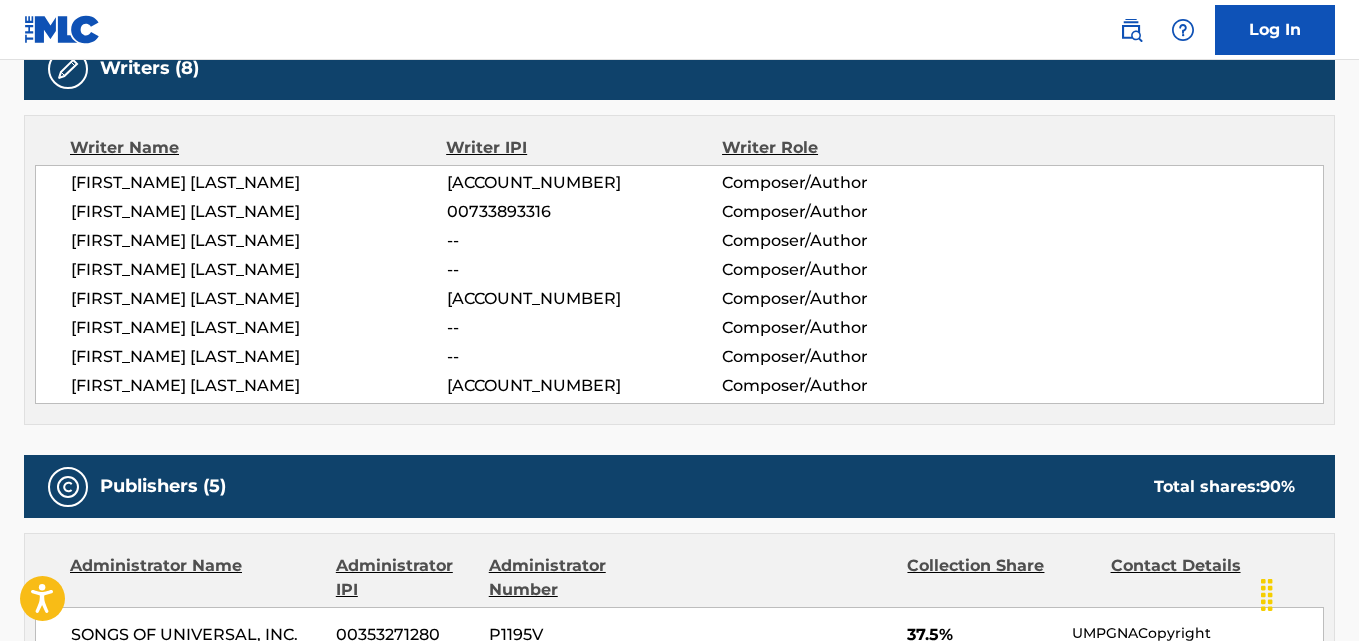 click on "[FIRST_NAME] [LAST_NAME]" at bounding box center [259, 328] 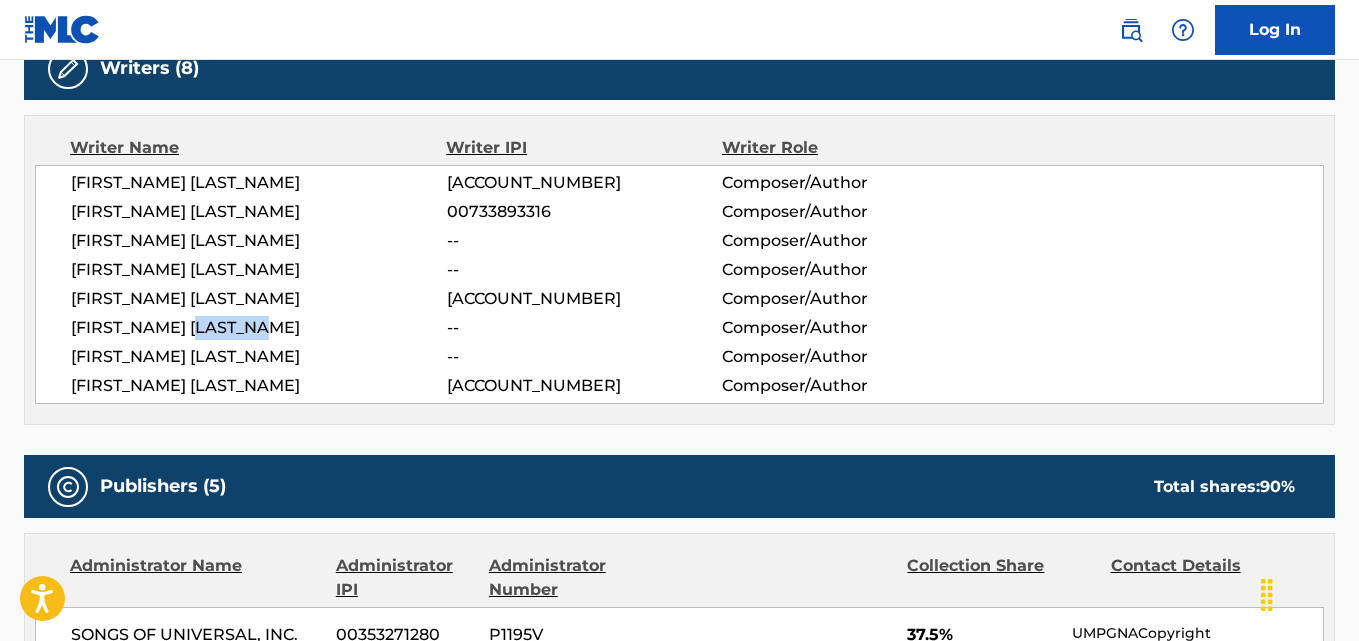 click on "[FIRST_NAME] [LAST_NAME]" at bounding box center [259, 328] 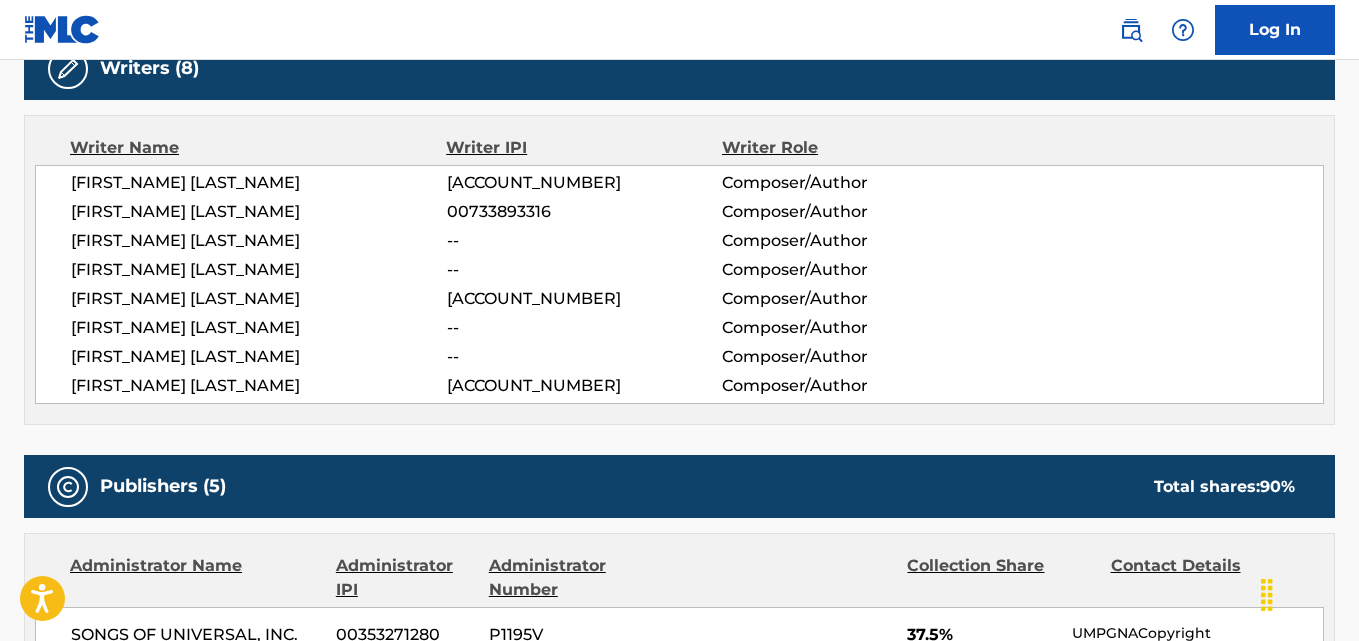 click on "[FIRST_NAME] [LAST_NAME]" at bounding box center (259, 386) 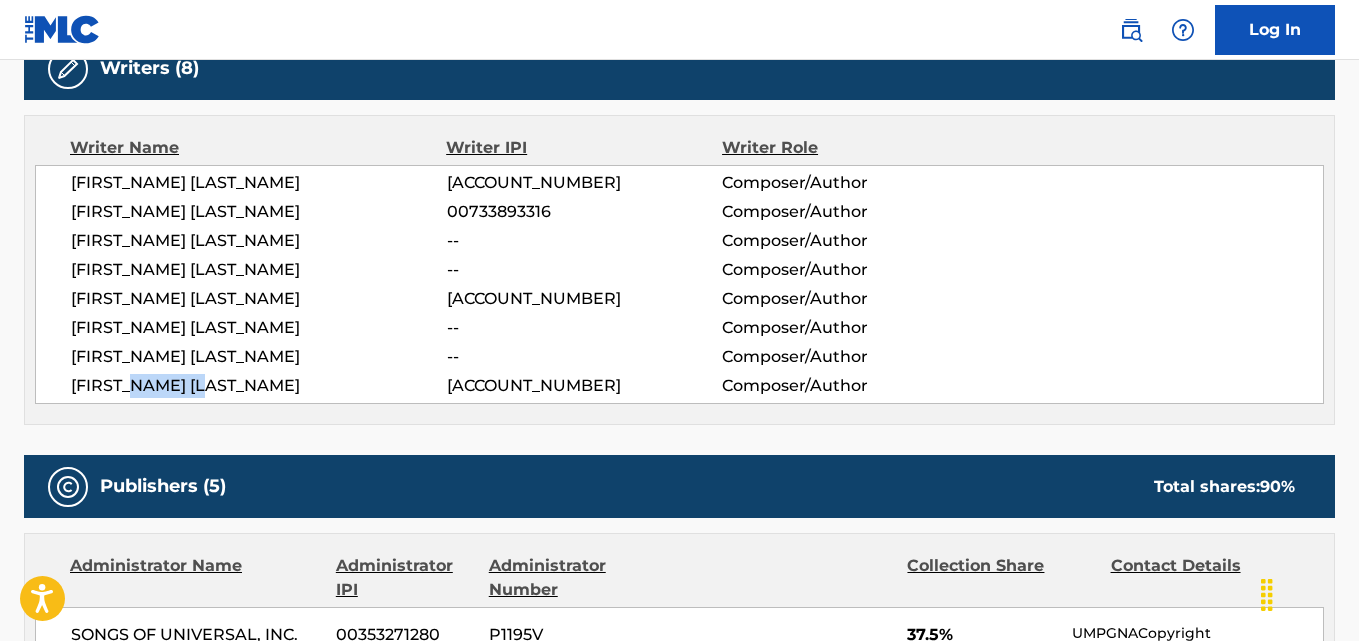 click on "[FIRST_NAME] [LAST_NAME]" at bounding box center (259, 386) 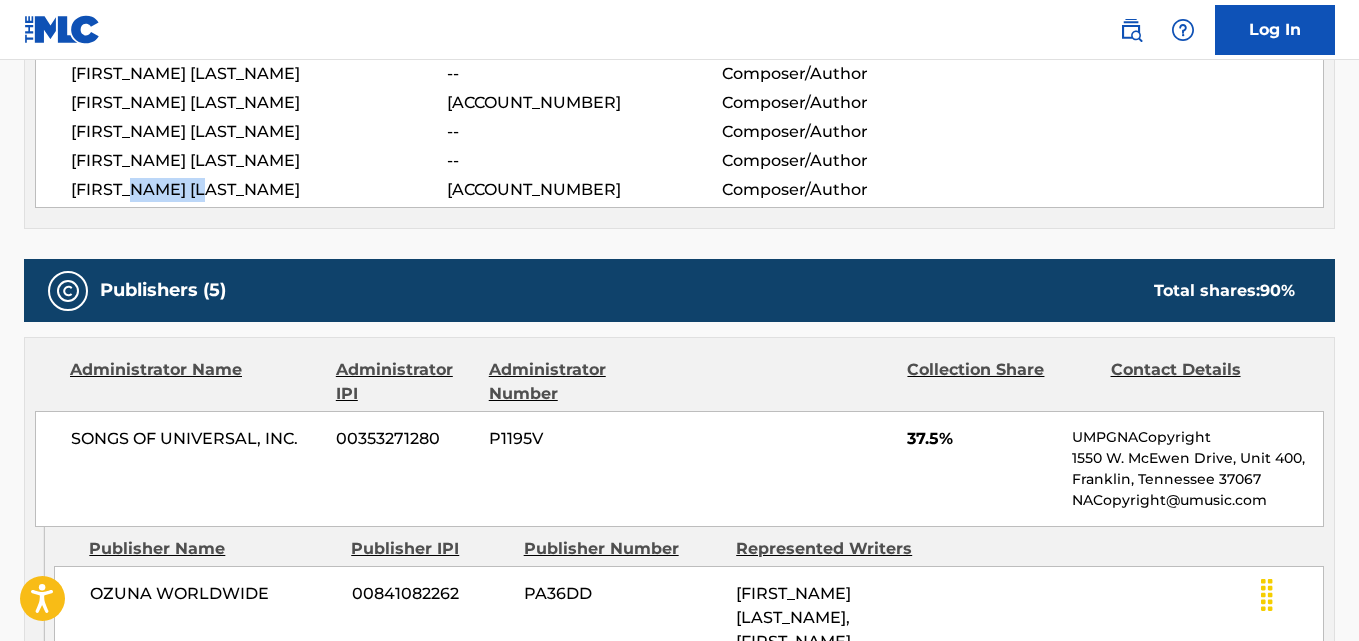 scroll, scrollTop: 1000, scrollLeft: 0, axis: vertical 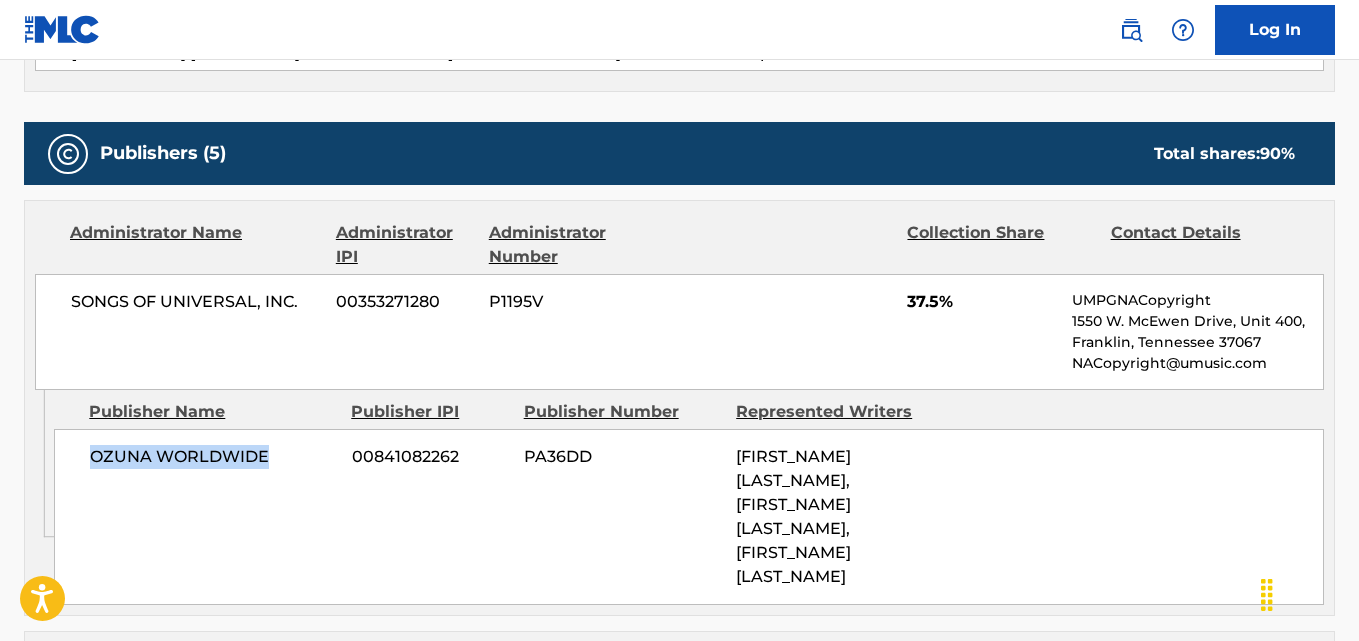 drag, startPoint x: 87, startPoint y: 466, endPoint x: 309, endPoint y: 466, distance: 222 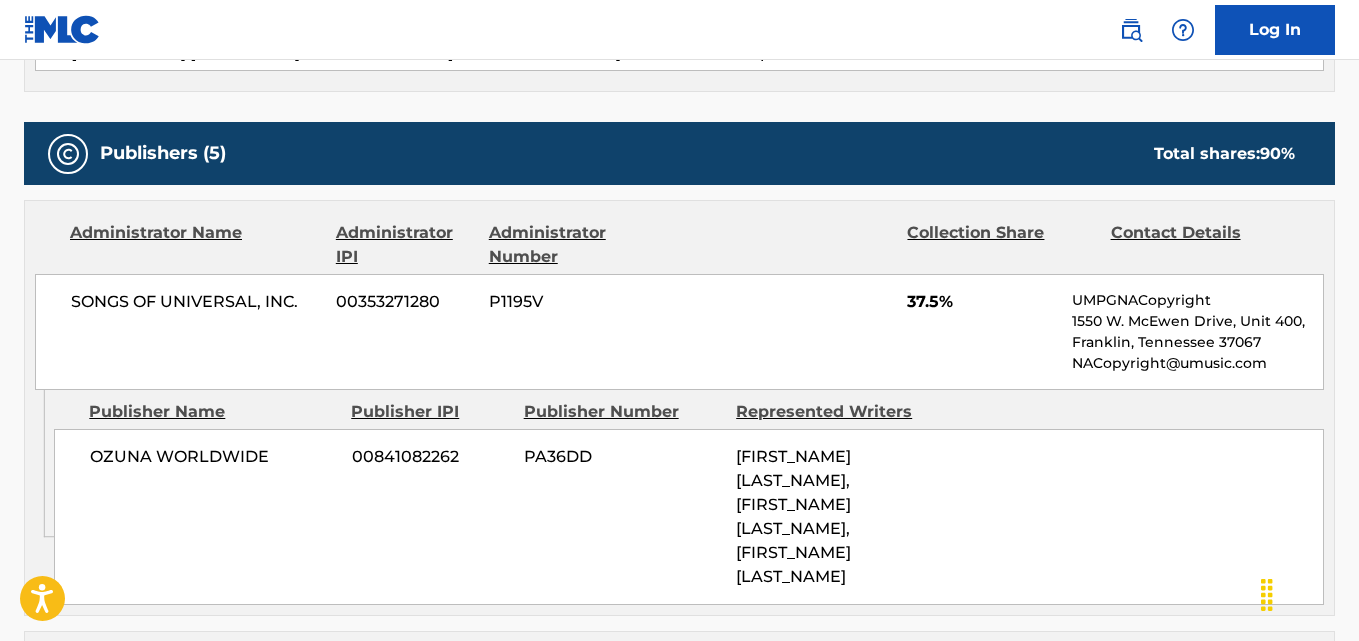 click on "[PUBLISHER_NAME] [ACCOUNT_NUMBER] [PUBLISHER_CODE] [PERCENTAGE] [PUBLISHER_NAME][PUBLISHER_NAME] [ADDRESS] [EMAIL]" at bounding box center (679, 332) 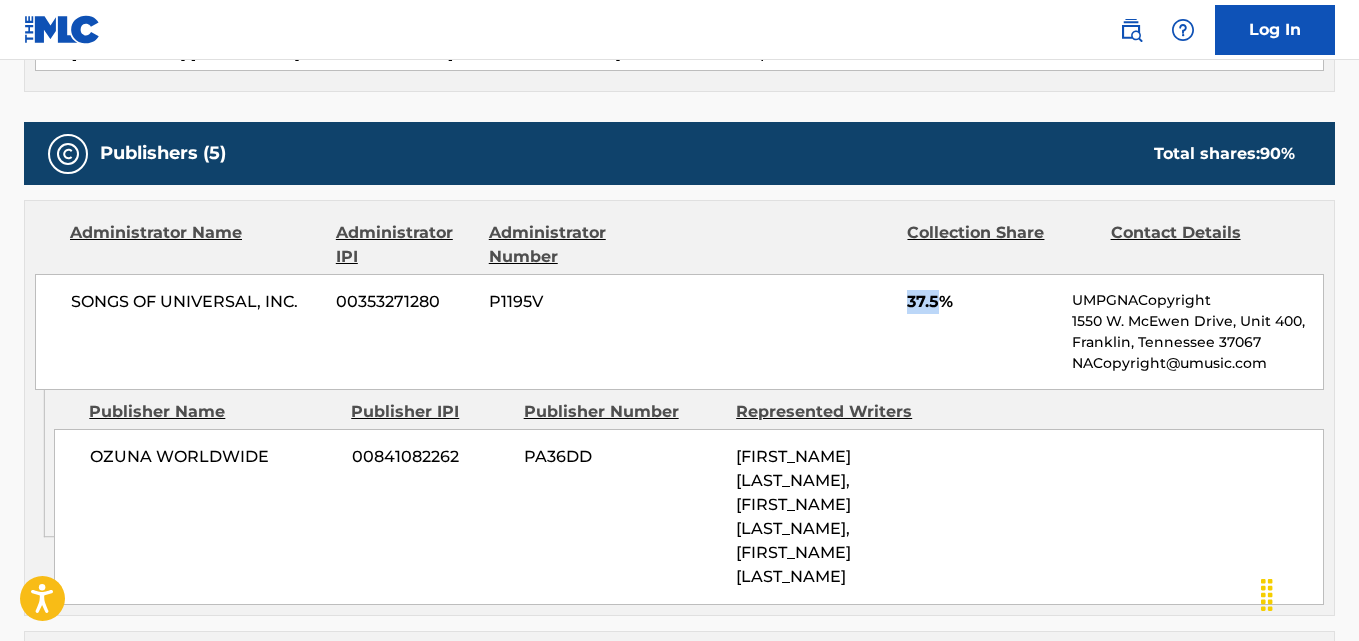 click on "[PUBLISHER_NAME] [ACCOUNT_NUMBER] [PUBLISHER_CODE] [PERCENTAGE] [PUBLISHER_NAME][PUBLISHER_NAME] [ADDRESS] [EMAIL]" at bounding box center (679, 332) 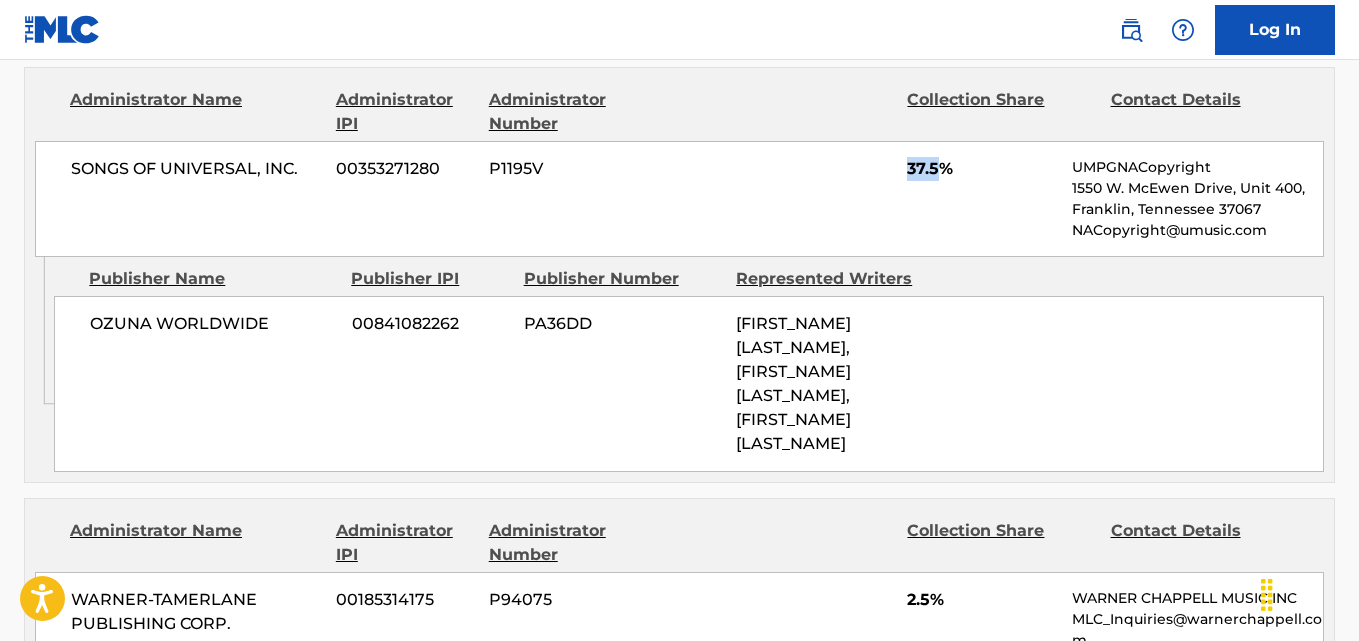 scroll, scrollTop: 1334, scrollLeft: 0, axis: vertical 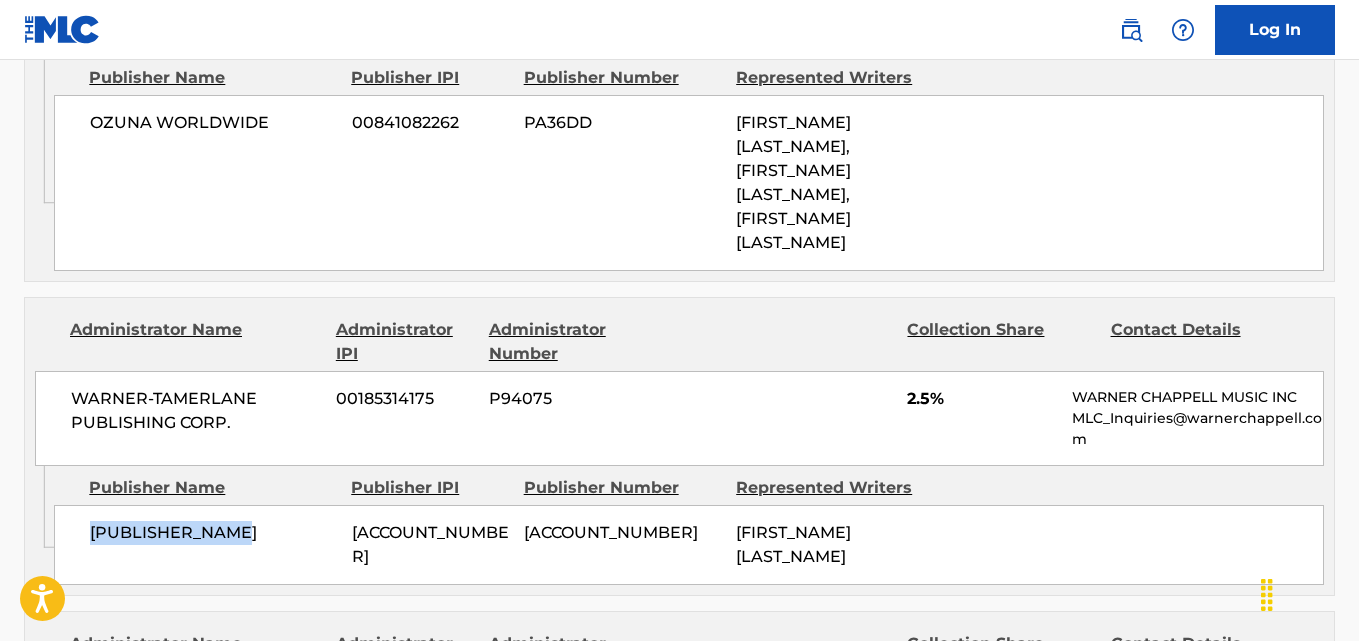drag, startPoint x: 91, startPoint y: 509, endPoint x: 254, endPoint y: 513, distance: 163.04907 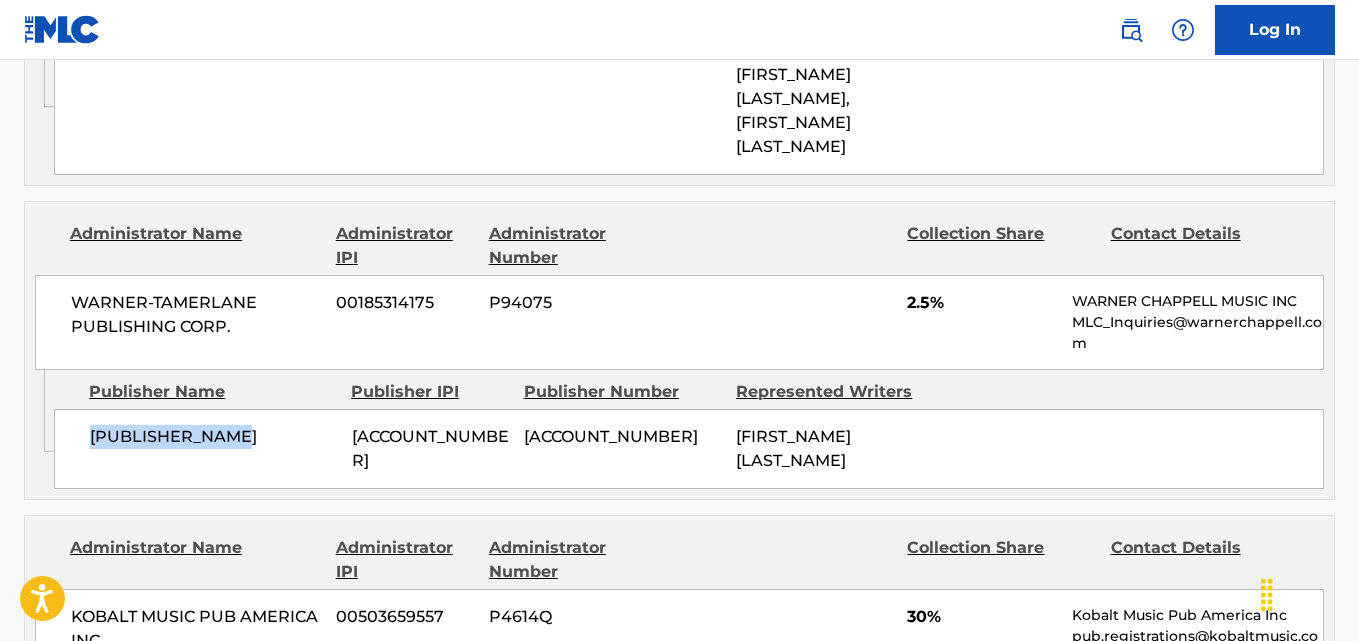 scroll, scrollTop: 1500, scrollLeft: 0, axis: vertical 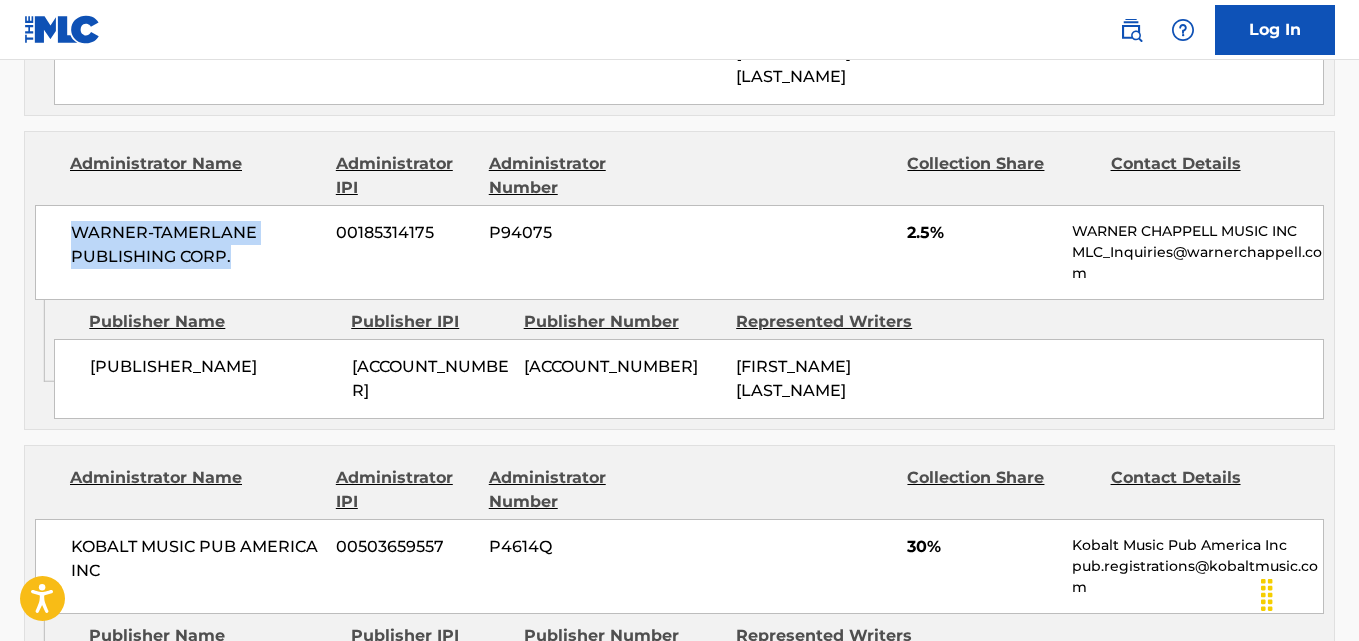 drag, startPoint x: 69, startPoint y: 206, endPoint x: 306, endPoint y: 312, distance: 259.62473 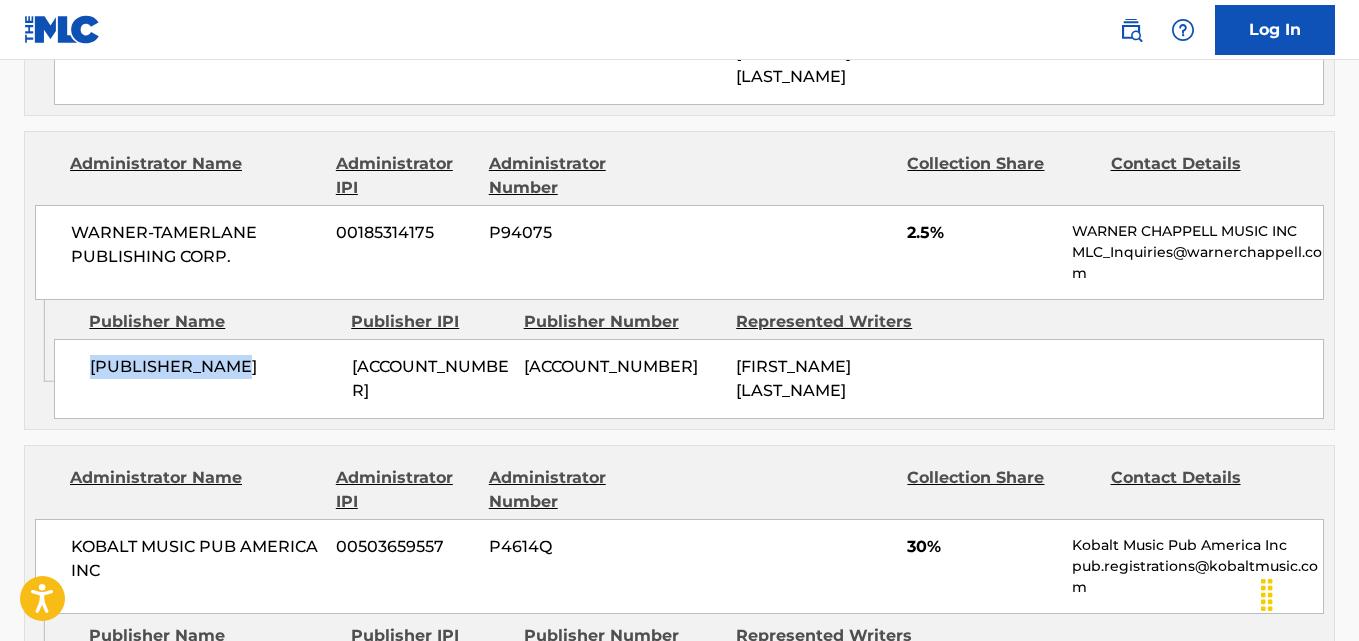 drag, startPoint x: 89, startPoint y: 349, endPoint x: 292, endPoint y: 360, distance: 203.2978 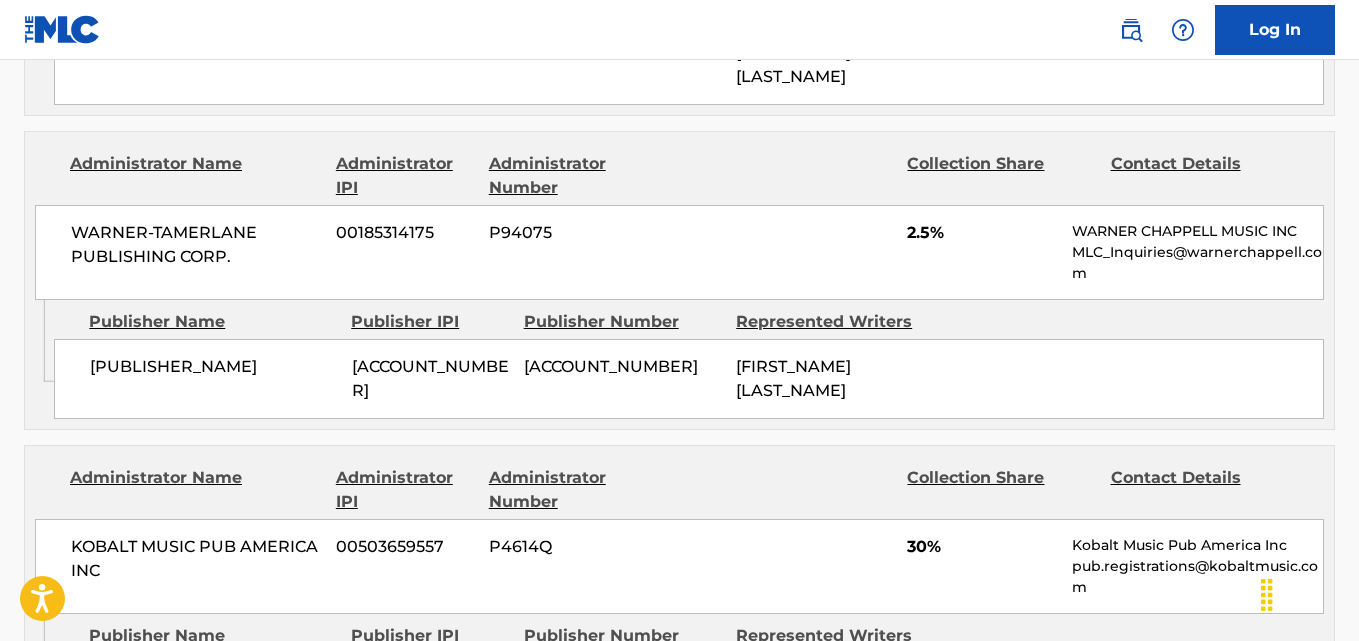 click on "[PUBLISHER_NAME] [ACCOUNT_NUMBER] [PUBLISHER_CODE] [PERCENTAGE] [PUBLISHER_NAME] [EMAIL]" at bounding box center (679, 252) 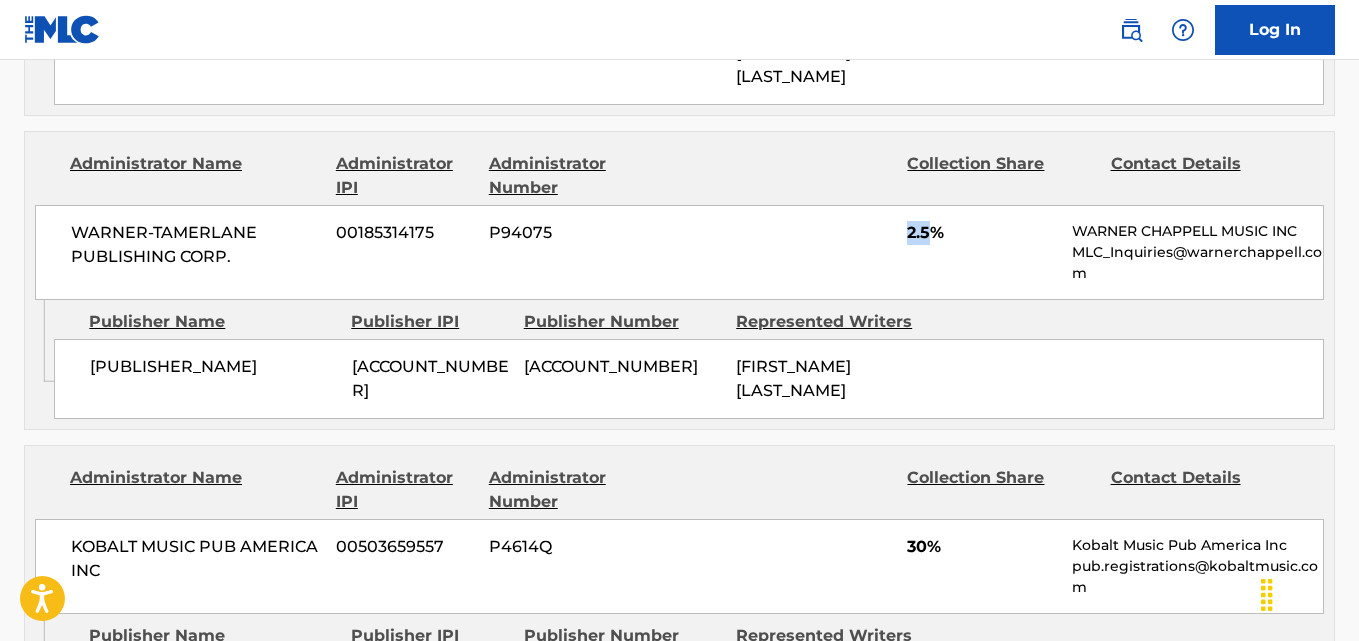 click on "[PUBLISHER_NAME] [ACCOUNT_NUMBER] [PUBLISHER_CODE] [PERCENTAGE] [PUBLISHER_NAME] [EMAIL]" at bounding box center (679, 252) 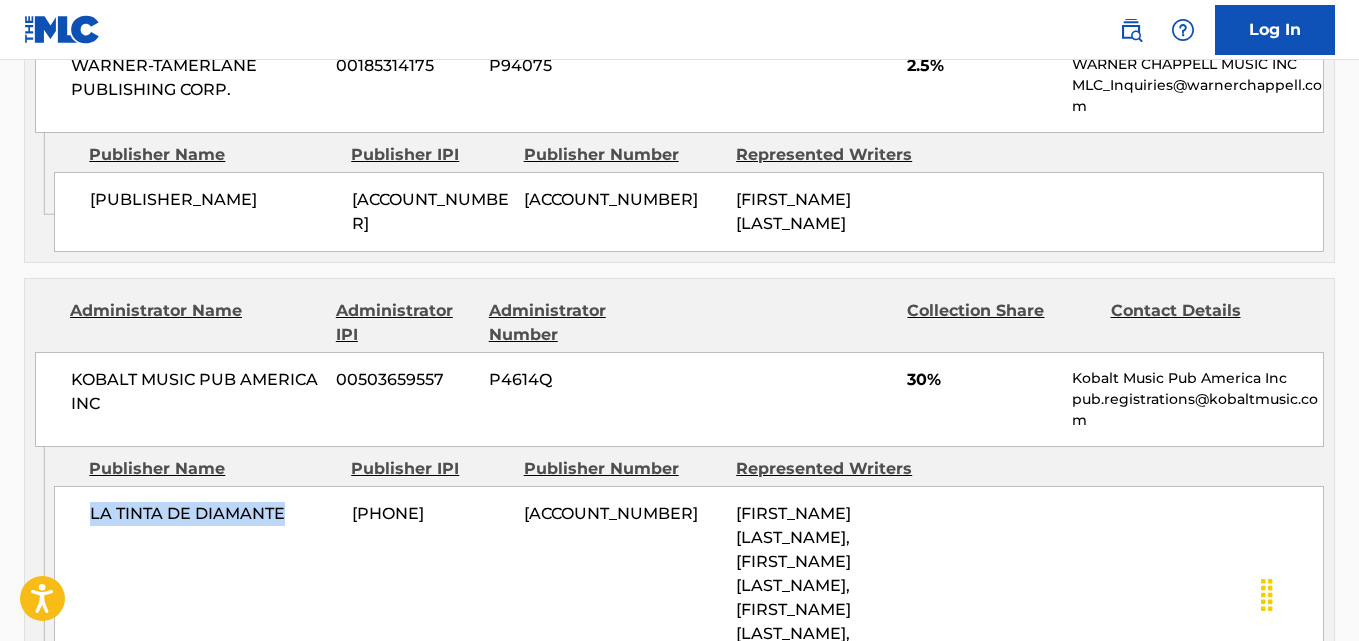 drag, startPoint x: 89, startPoint y: 479, endPoint x: 284, endPoint y: 479, distance: 195 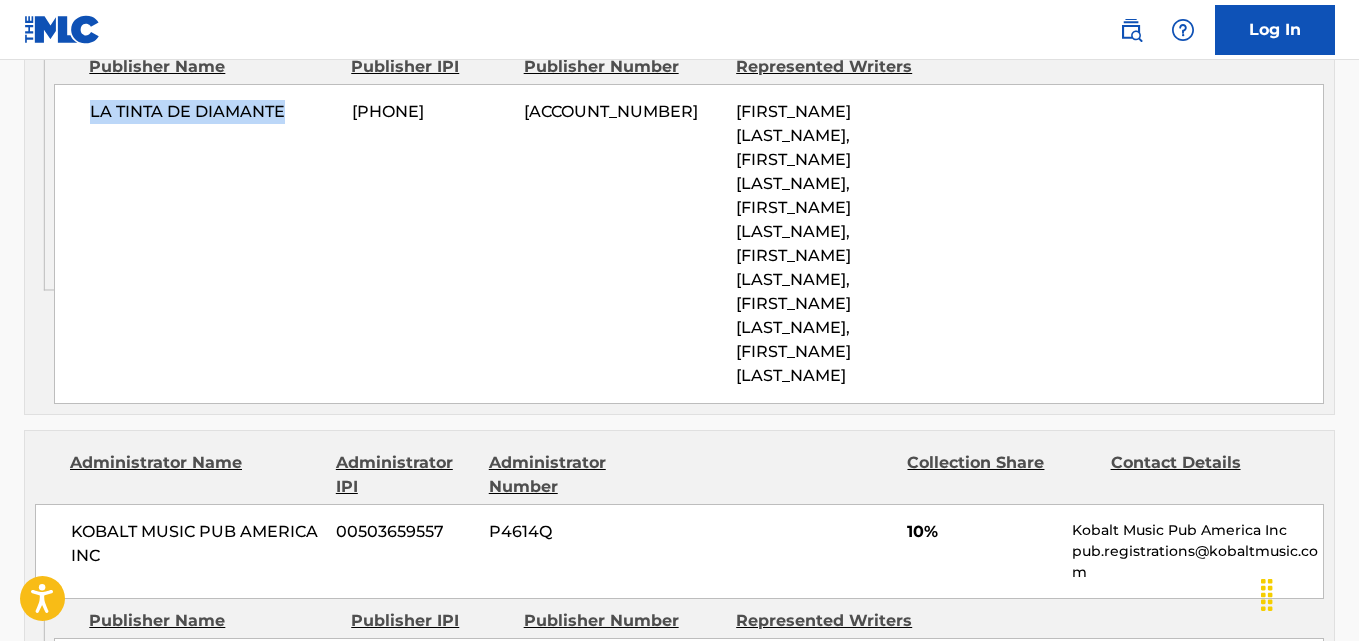 scroll, scrollTop: 2167, scrollLeft: 0, axis: vertical 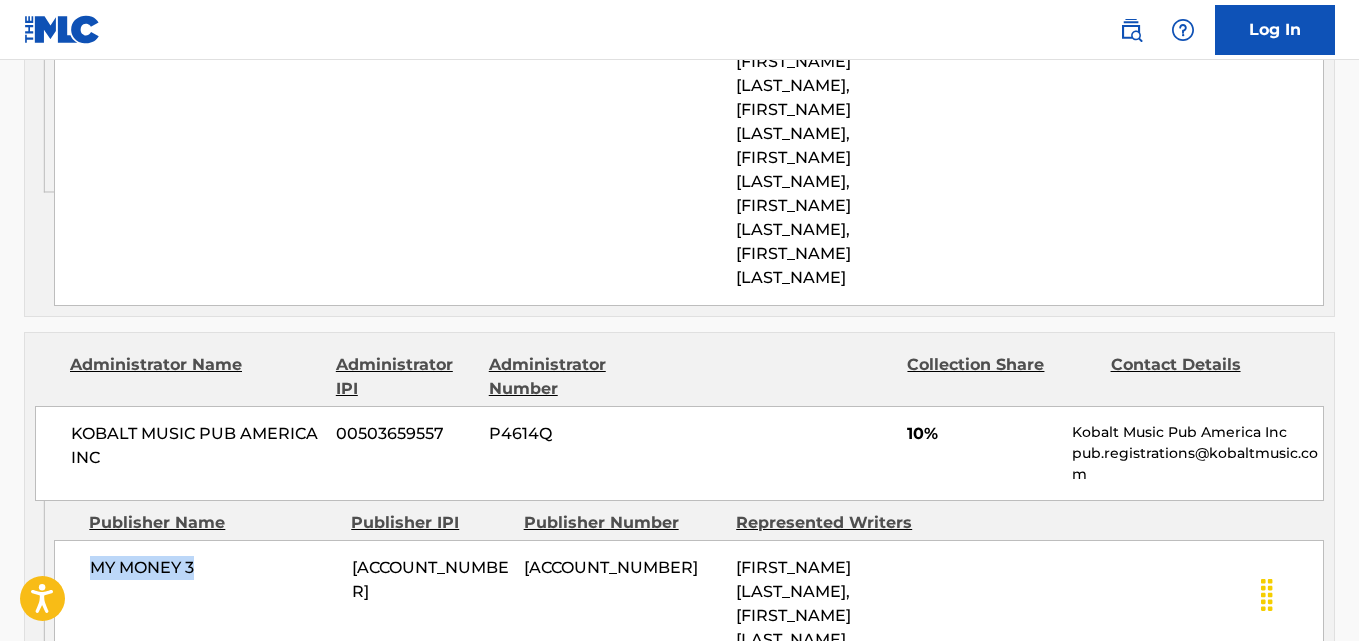 drag, startPoint x: 74, startPoint y: 522, endPoint x: 244, endPoint y: 522, distance: 170 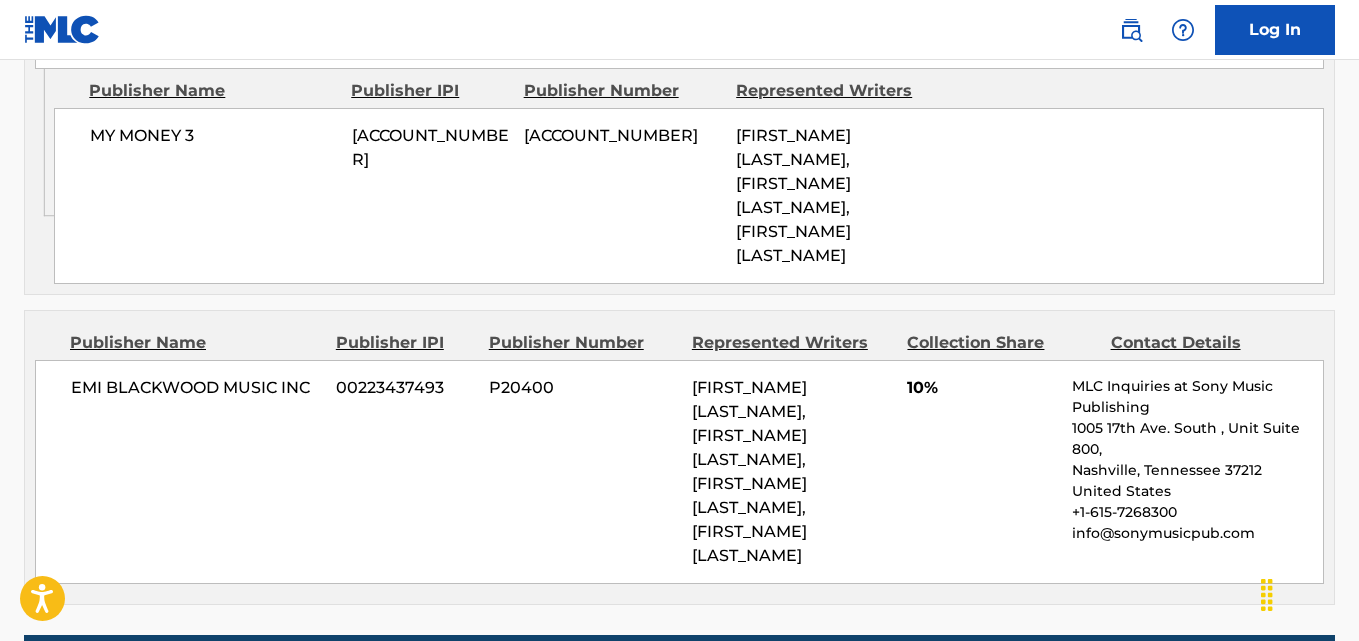scroll, scrollTop: 2667, scrollLeft: 0, axis: vertical 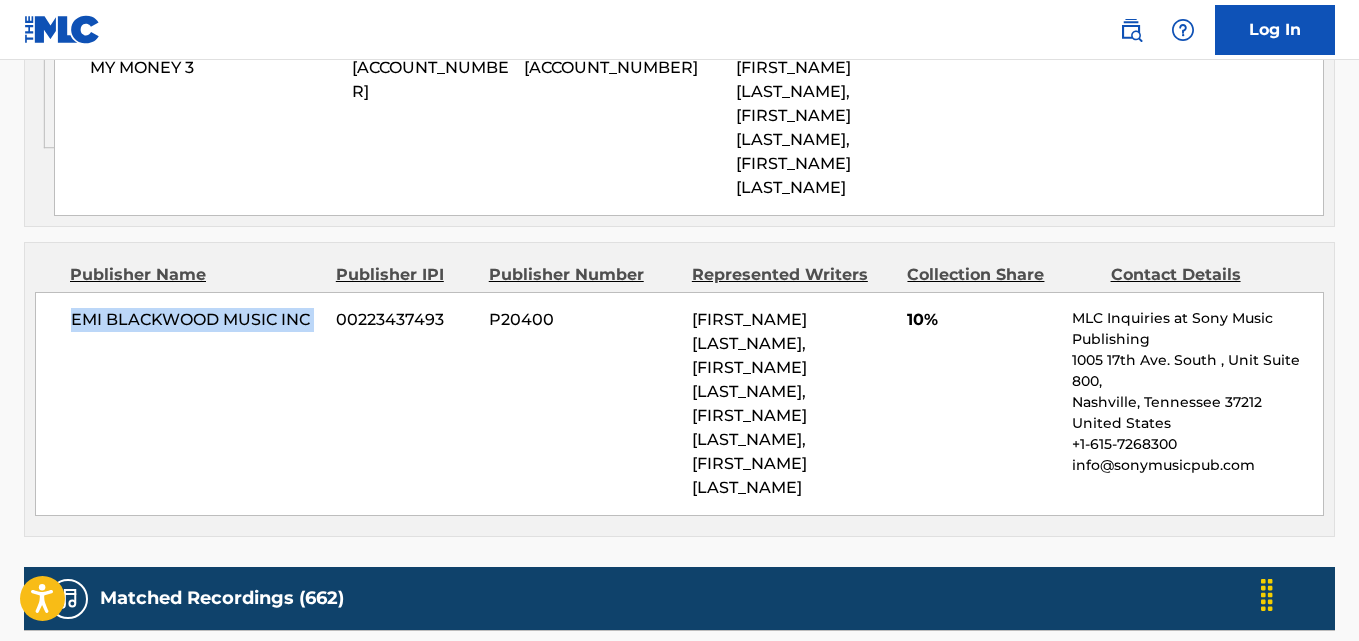 drag, startPoint x: 63, startPoint y: 239, endPoint x: 329, endPoint y: 242, distance: 266.0169 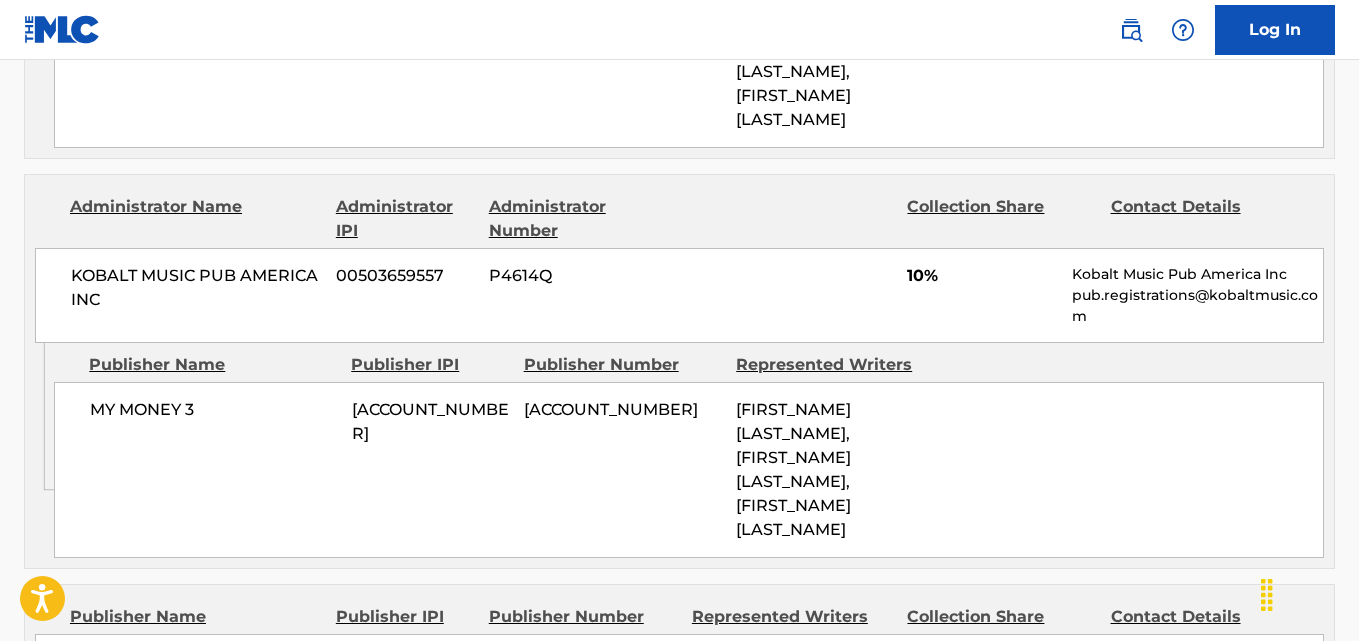 scroll, scrollTop: 2334, scrollLeft: 0, axis: vertical 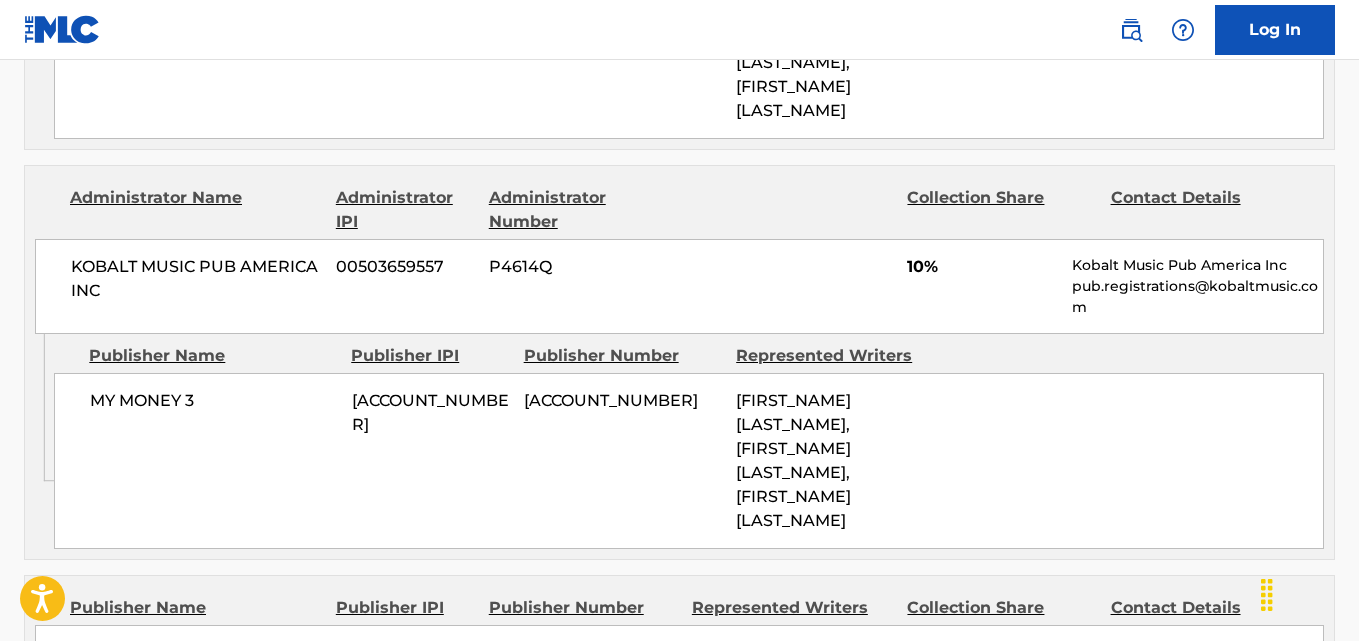 click on "[PUBLISHER_NAME] [ACCOUNT_NUMBER] [PUBLISHER_CODE] [FIRST_NAME] [LAST_NAME], [FIRST_NAME] [LAST_NAME], [FIRST_NAME] [LAST_NAME]" at bounding box center [689, 461] 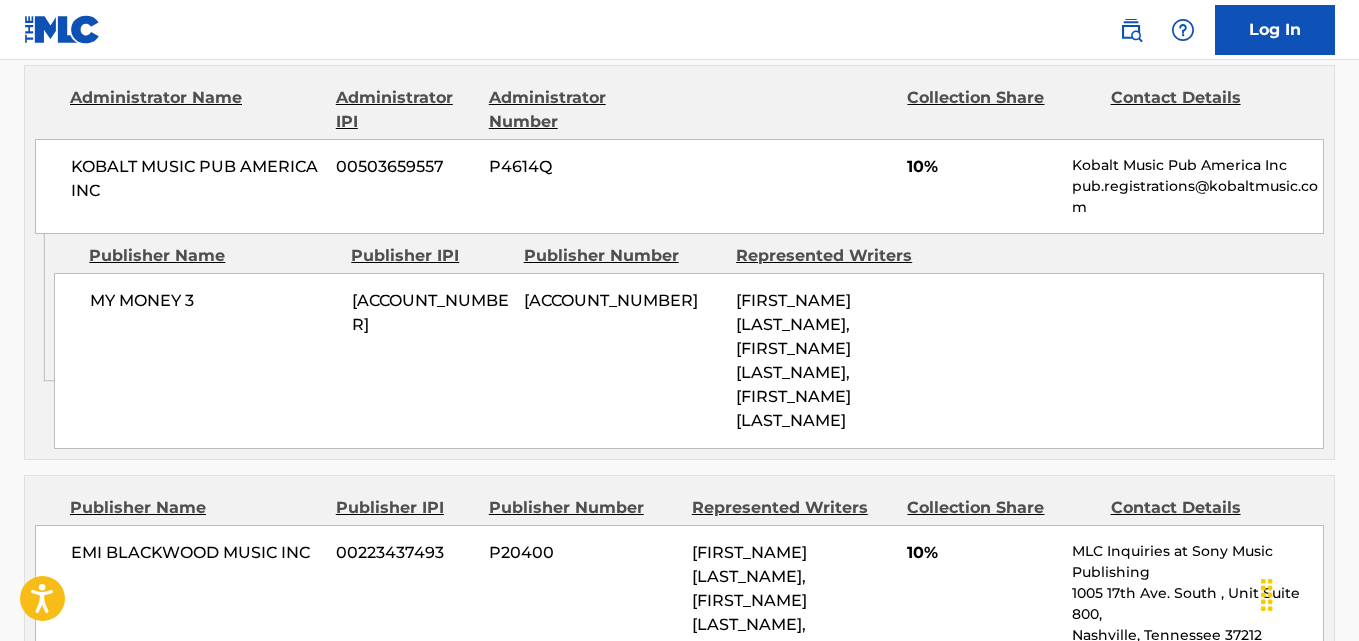 scroll, scrollTop: 2500, scrollLeft: 0, axis: vertical 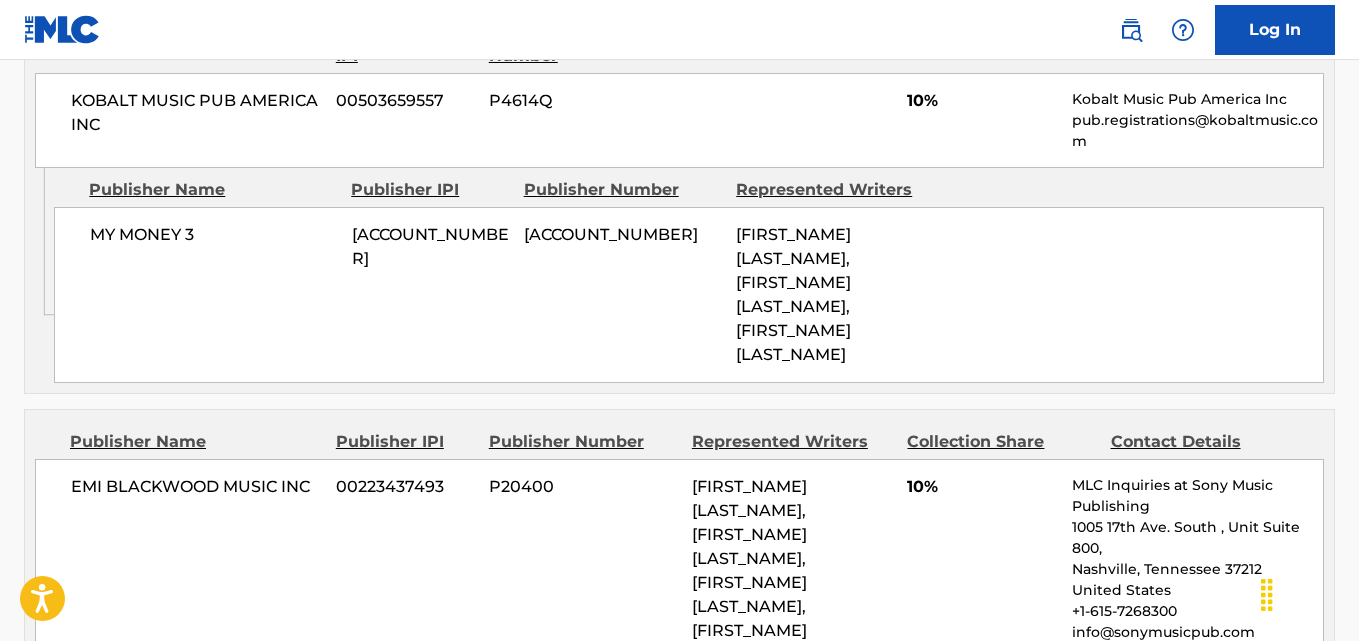 click on "[PUBLISHER_NAME] [ACCOUNT_NUMBER] [PUBLISHER_CODE] [FIRST_NAME] [LAST_NAME], [FIRST_NAME] [LAST_NAME], [FIRST_NAME] [LAST_NAME], [FIRST_NAME] [LAST_NAME] [PERCENTAGE] [PUBLISHER_NAME] [ADDRESS] [PHONE_NUMBER] [EMAIL]" at bounding box center [679, 571] 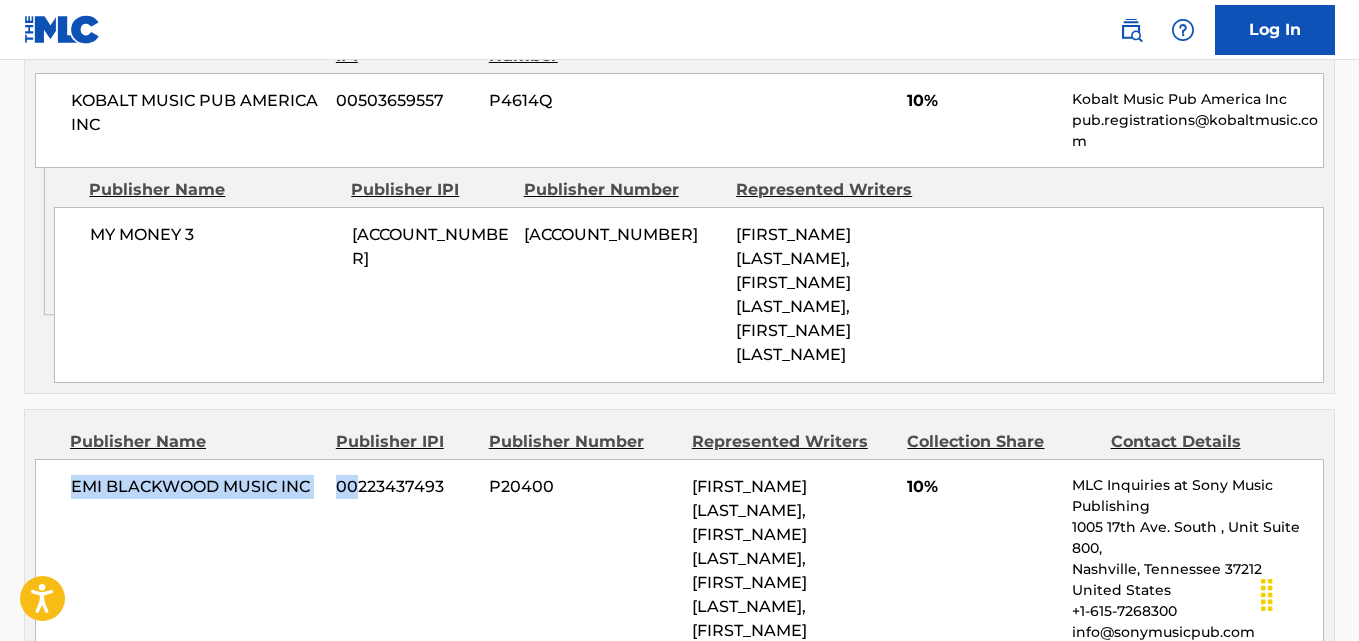drag, startPoint x: 70, startPoint y: 397, endPoint x: 359, endPoint y: 397, distance: 289 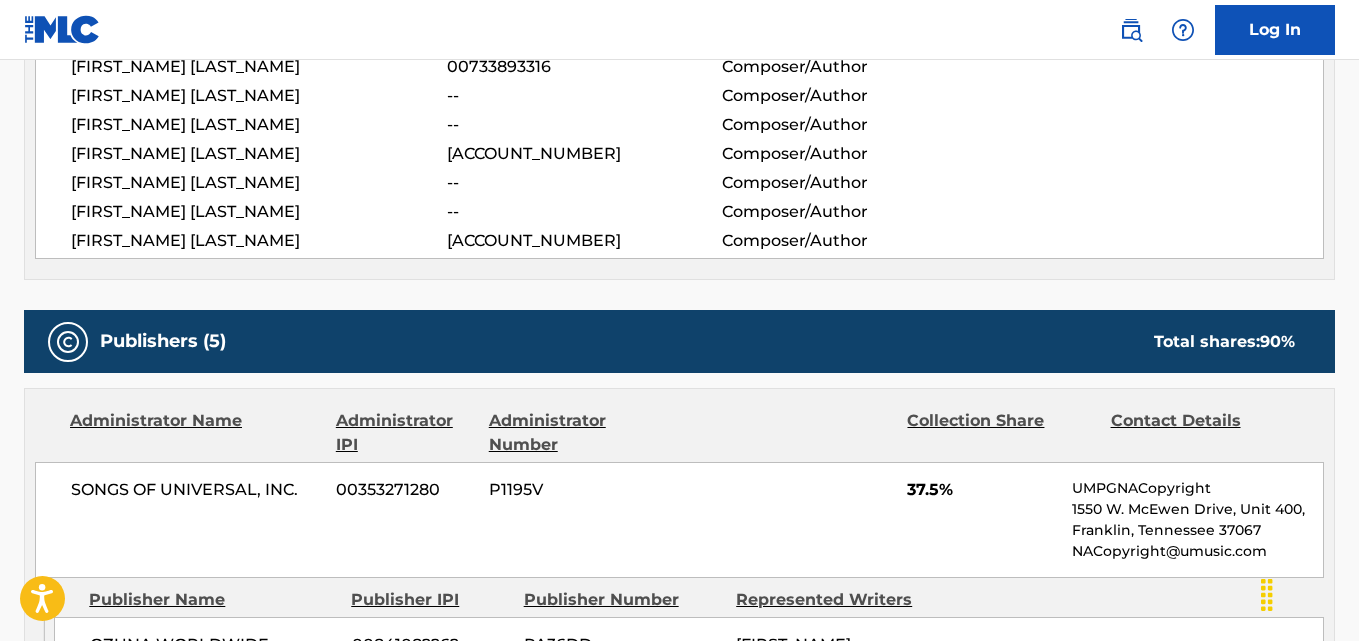 scroll, scrollTop: 667, scrollLeft: 0, axis: vertical 